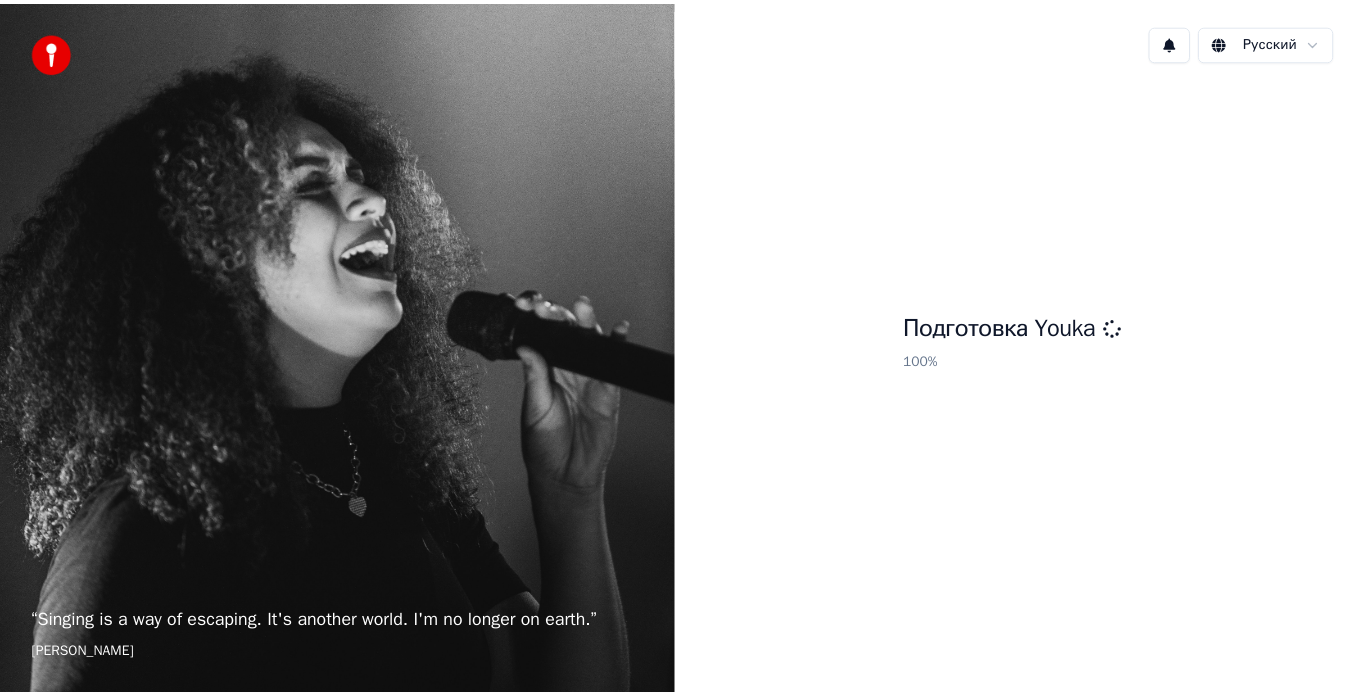 scroll, scrollTop: 0, scrollLeft: 0, axis: both 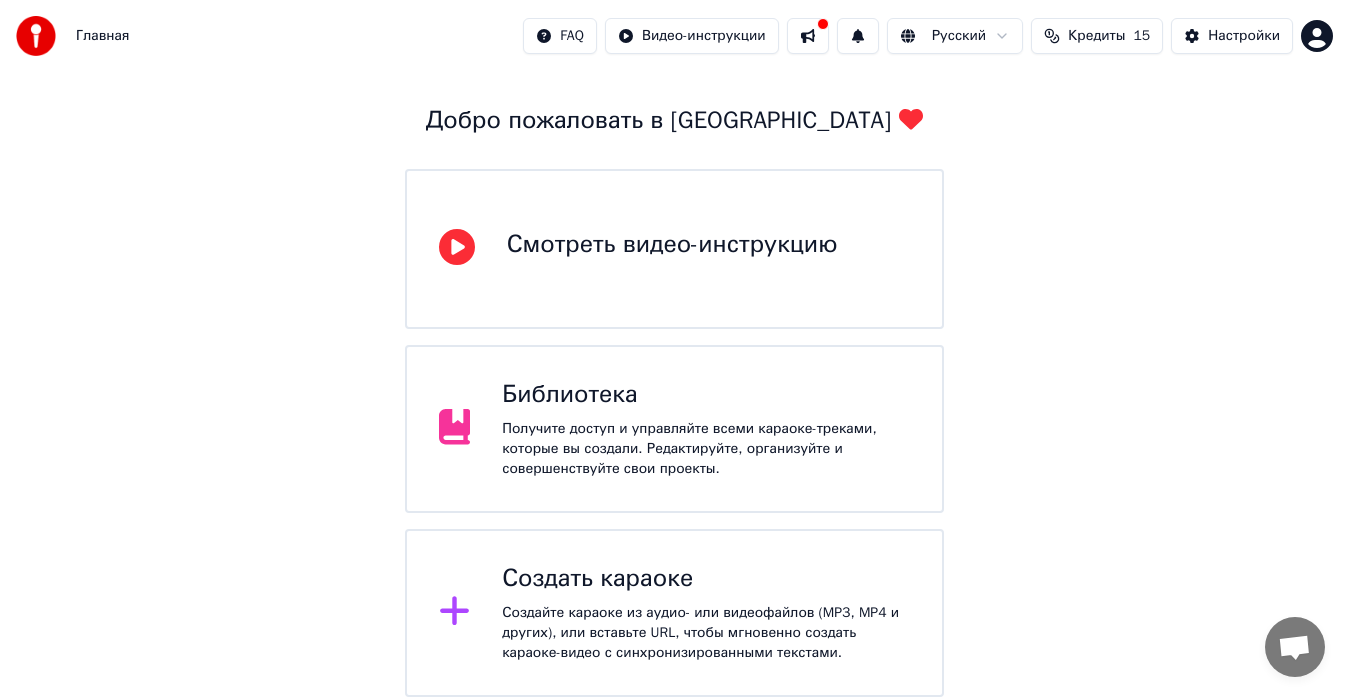 click on "Создайте караоке из аудио- или видеофайлов (MP3, MP4 и других), или вставьте URL, чтобы мгновенно создать караоке-видео с синхронизированными текстами." at bounding box center [706, 633] 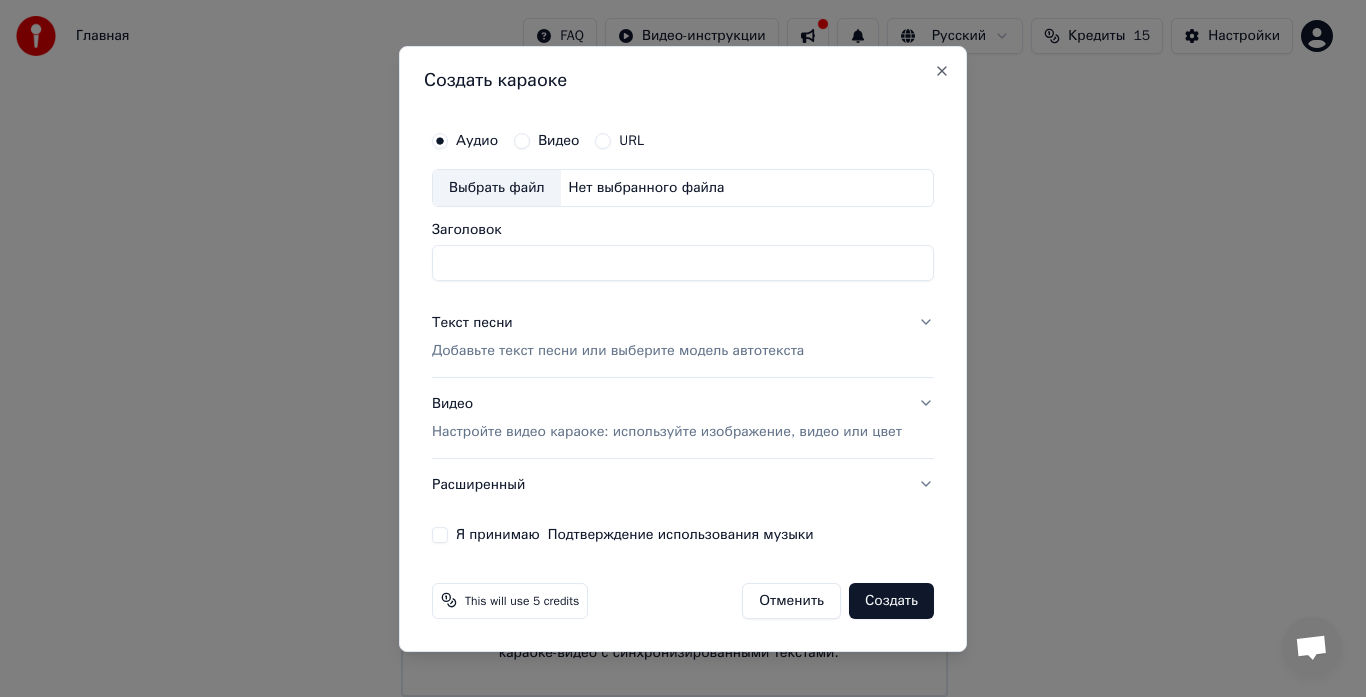 click on "Нет выбранного файла" at bounding box center (647, 188) 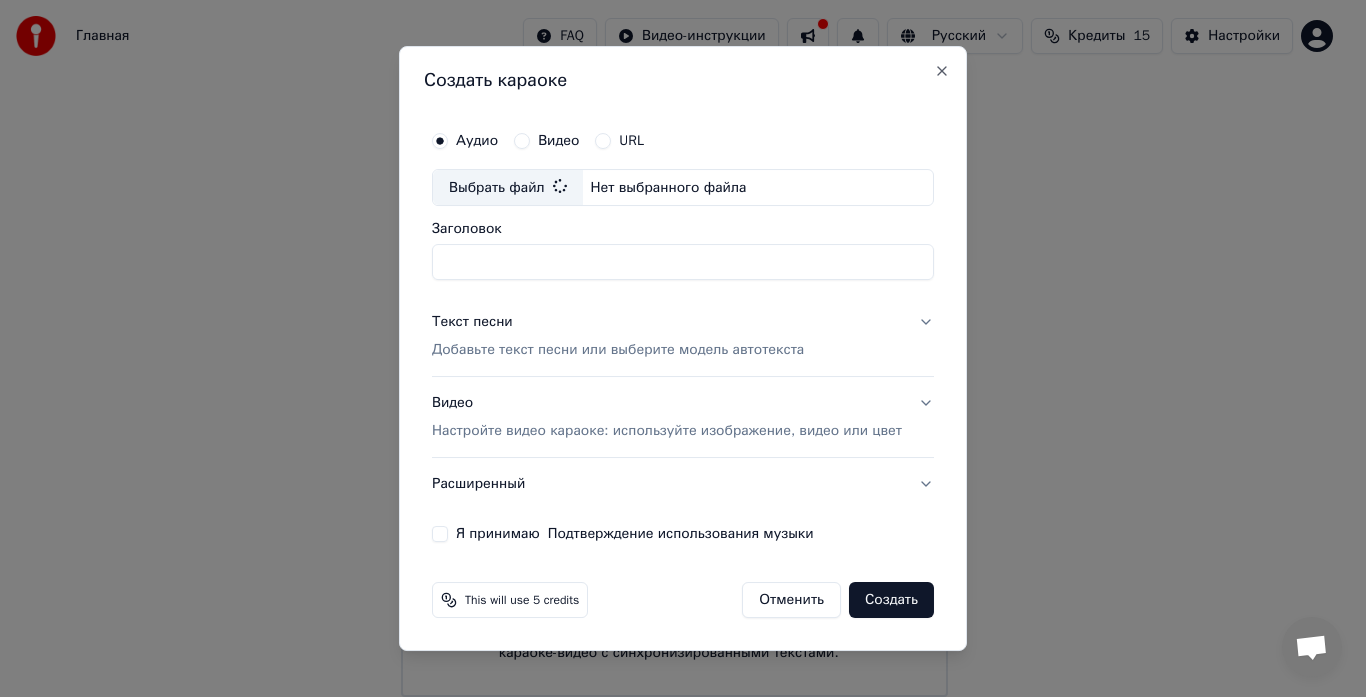 type on "**********" 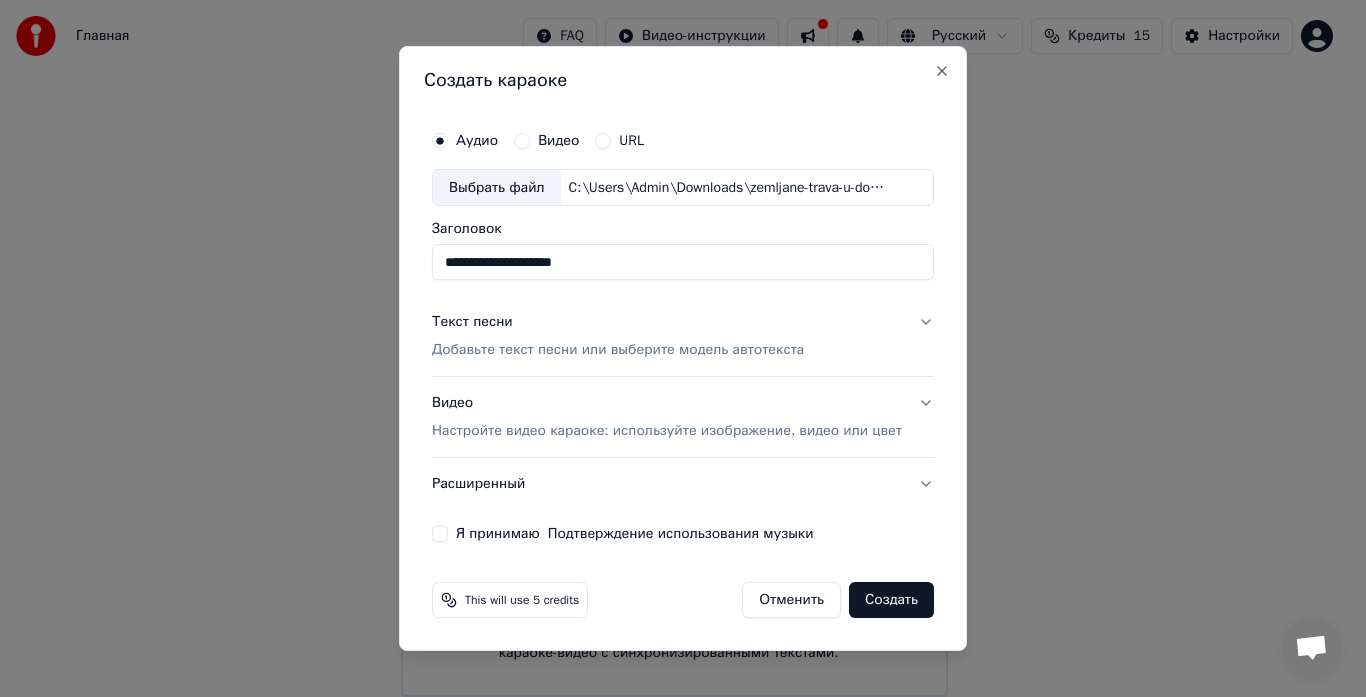 click on "Добавьте текст песни или выберите модель автотекста" at bounding box center [618, 351] 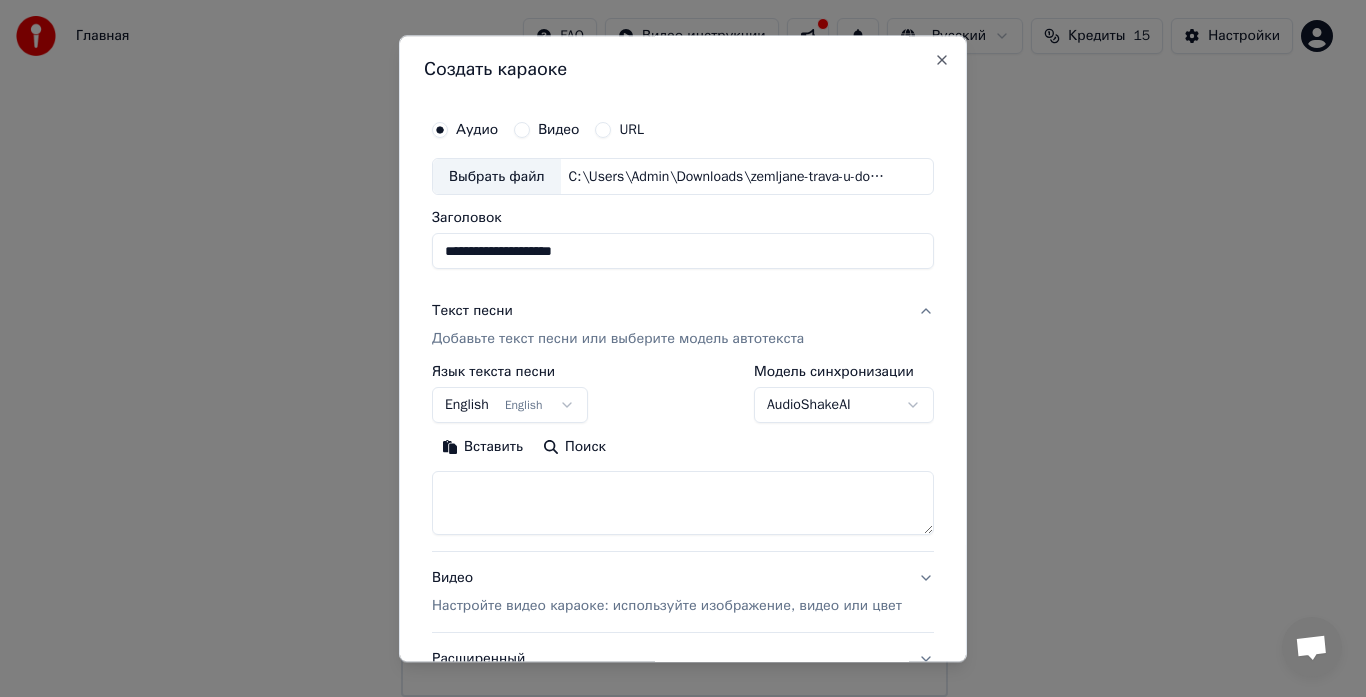 click on "Текст песни Добавьте текст песни или выберите модель автотекста" at bounding box center (683, 326) 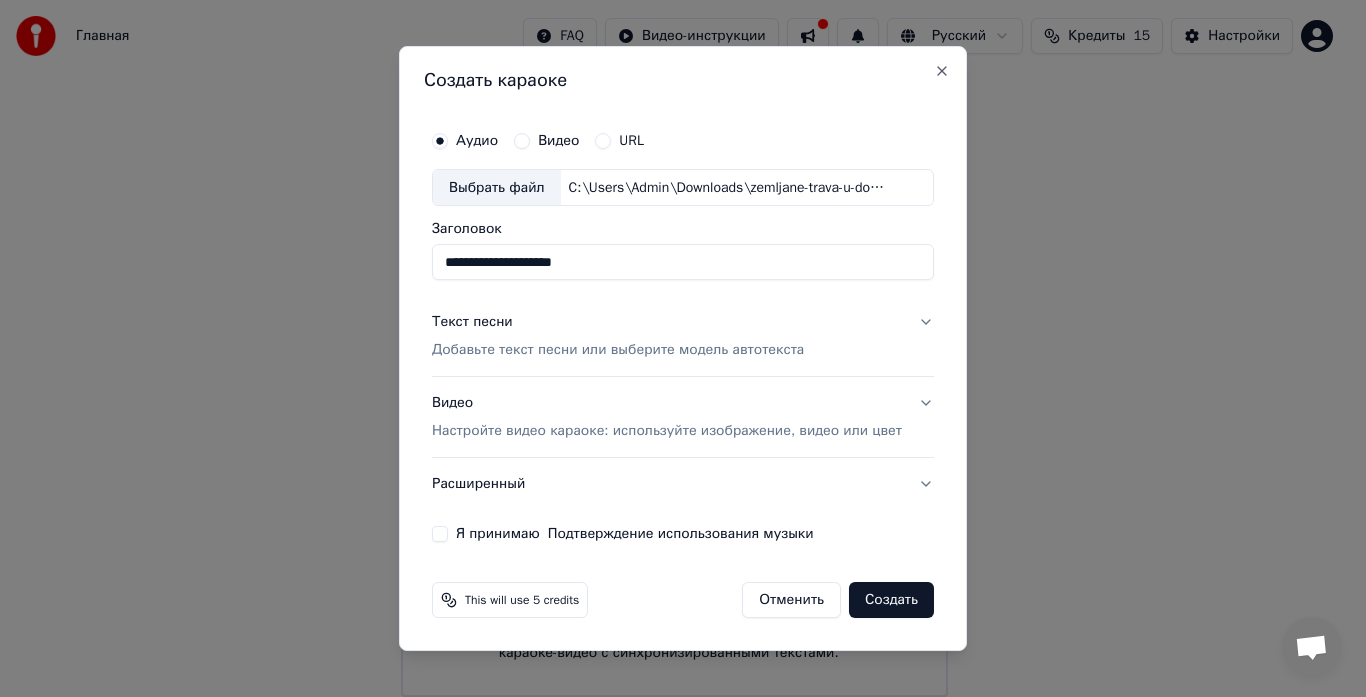 click on "Добавьте текст песни или выберите модель автотекста" at bounding box center (618, 351) 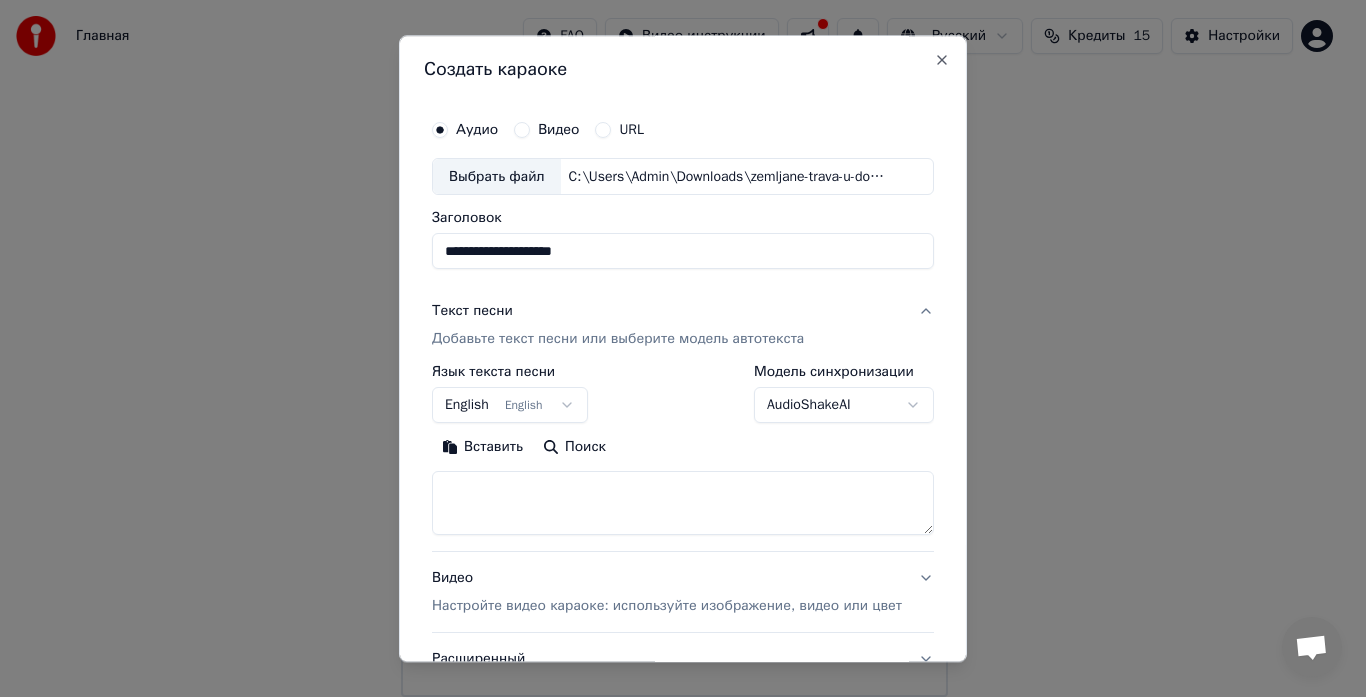 click on "Вставить" at bounding box center (482, 448) 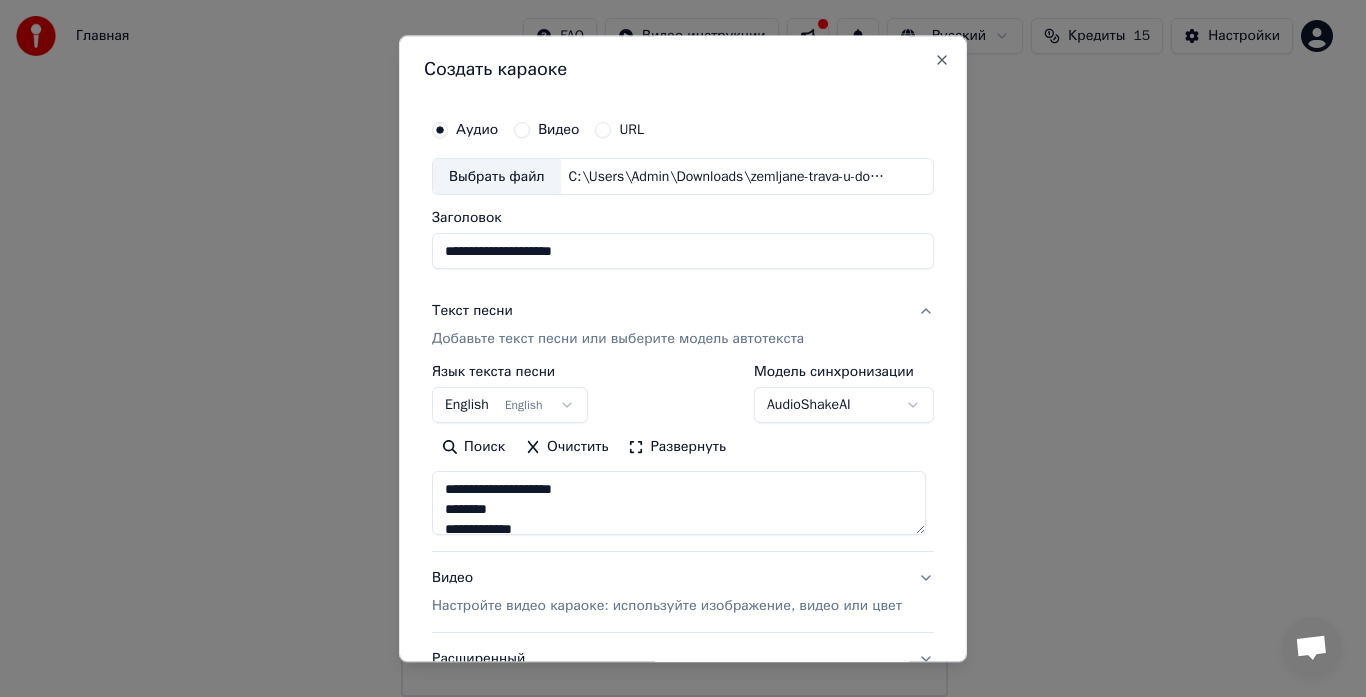 click on "English English" at bounding box center [510, 406] 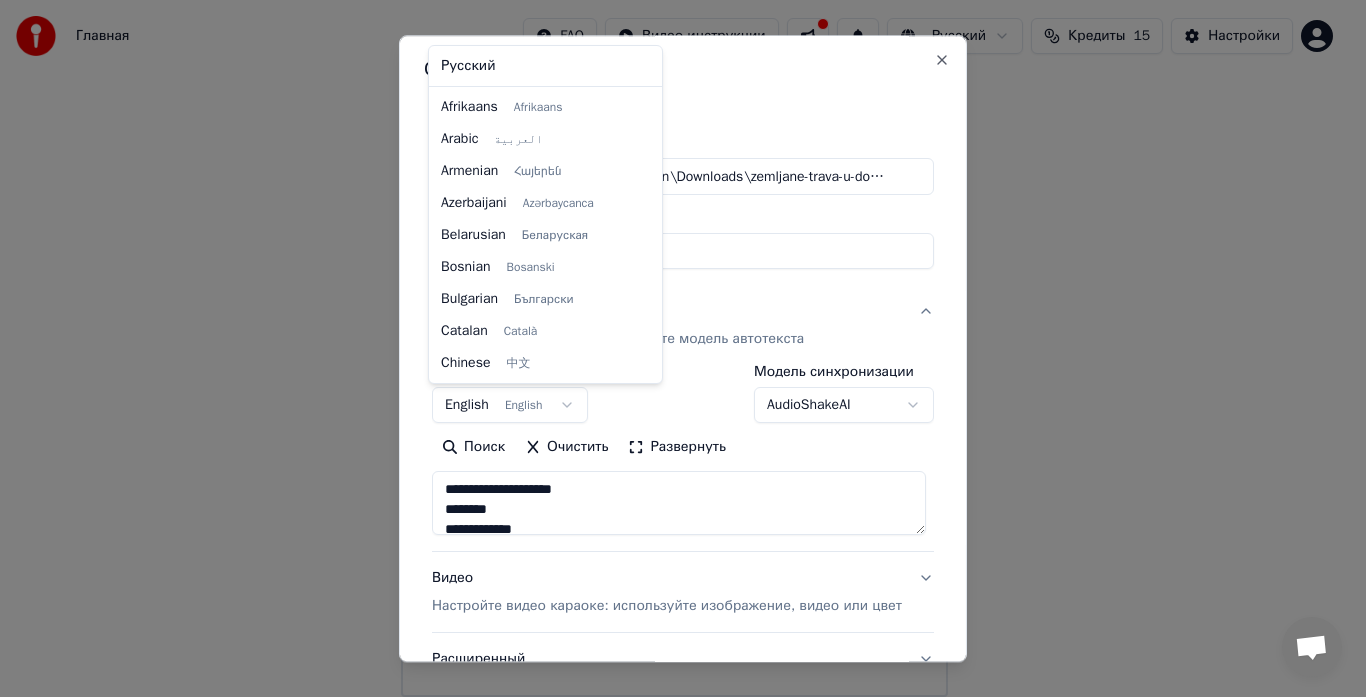 scroll, scrollTop: 160, scrollLeft: 0, axis: vertical 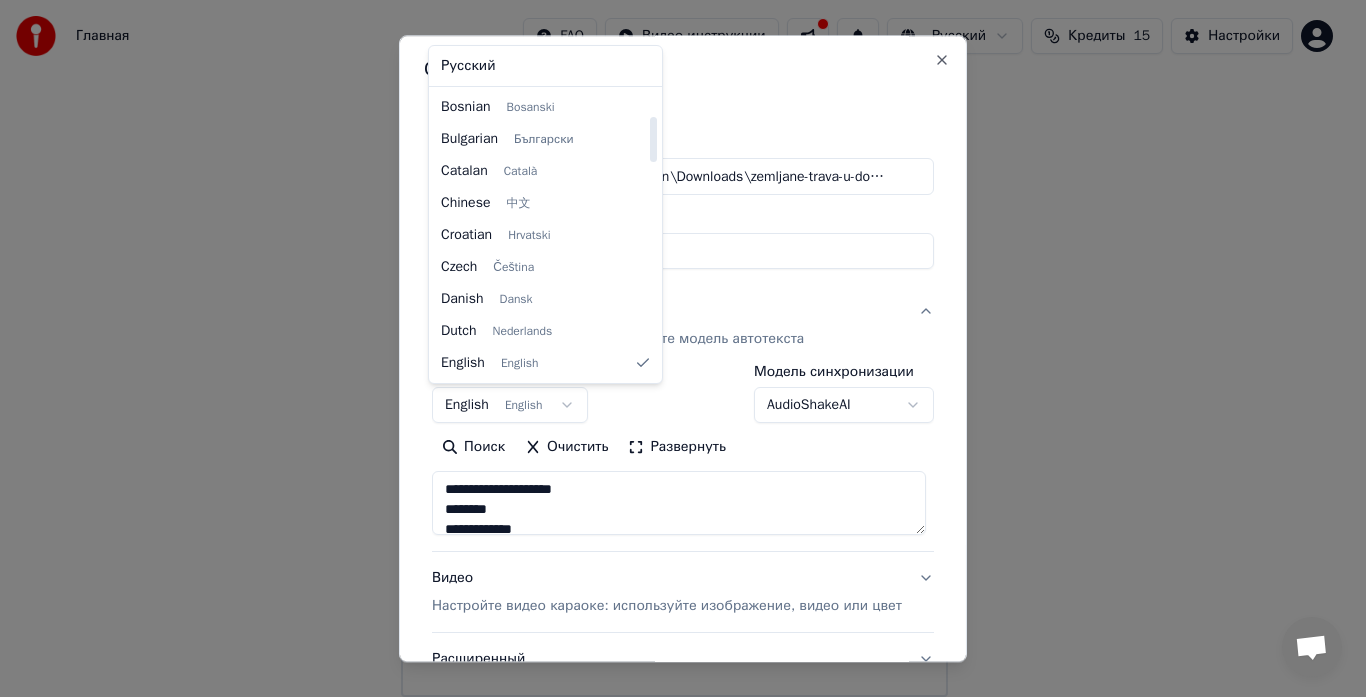 select on "**" 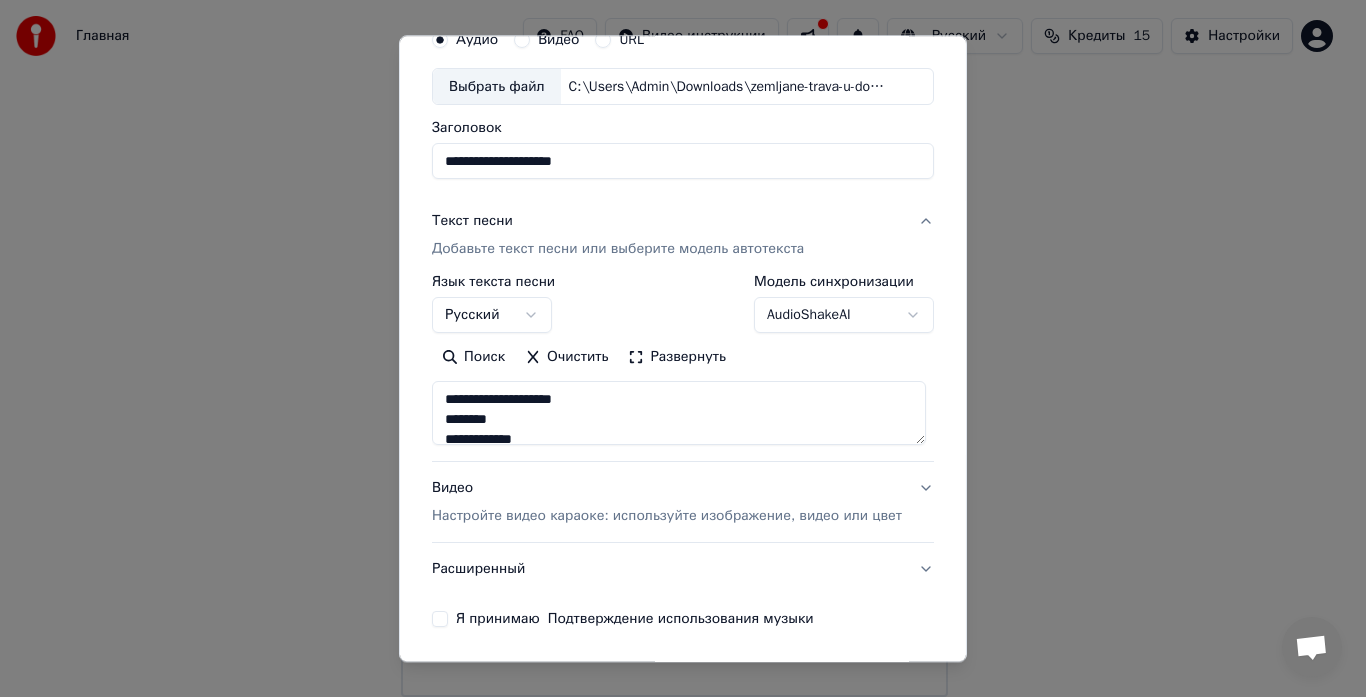 scroll, scrollTop: 164, scrollLeft: 0, axis: vertical 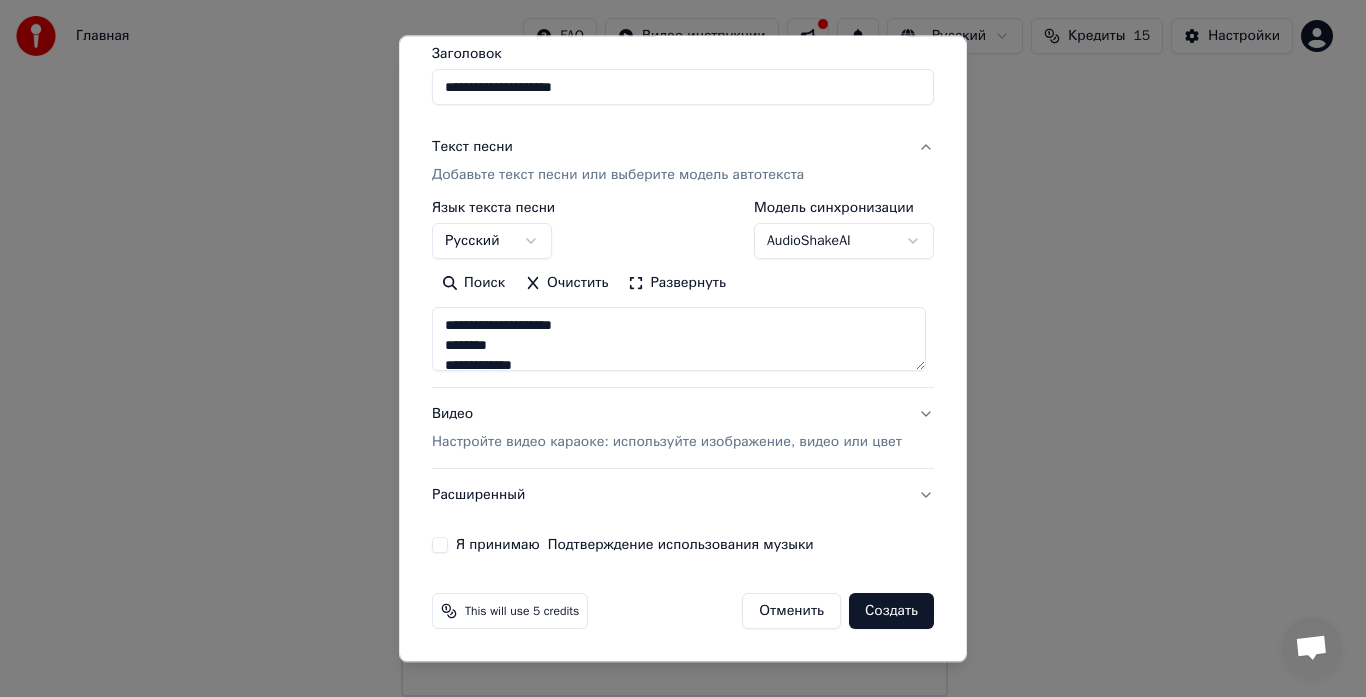 click on "Видео Настройте видео караоке: используйте изображение, видео или цвет" at bounding box center [667, 429] 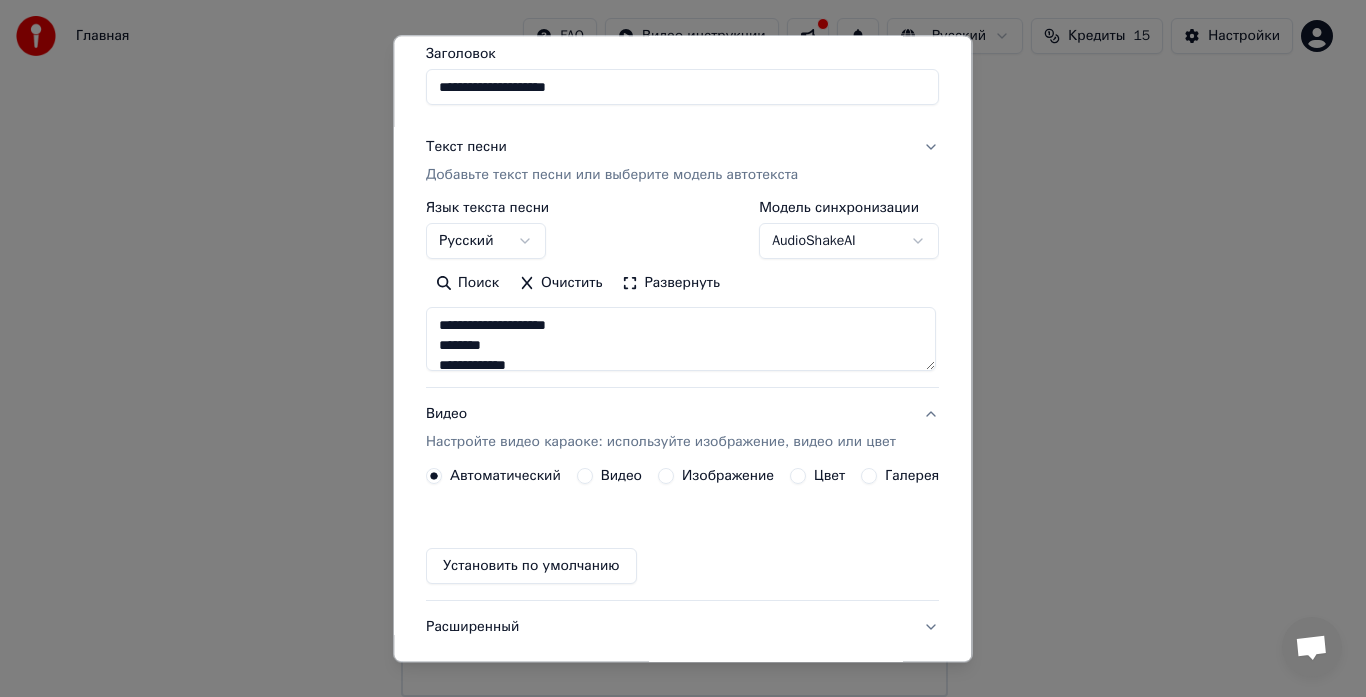 scroll, scrollTop: 111, scrollLeft: 0, axis: vertical 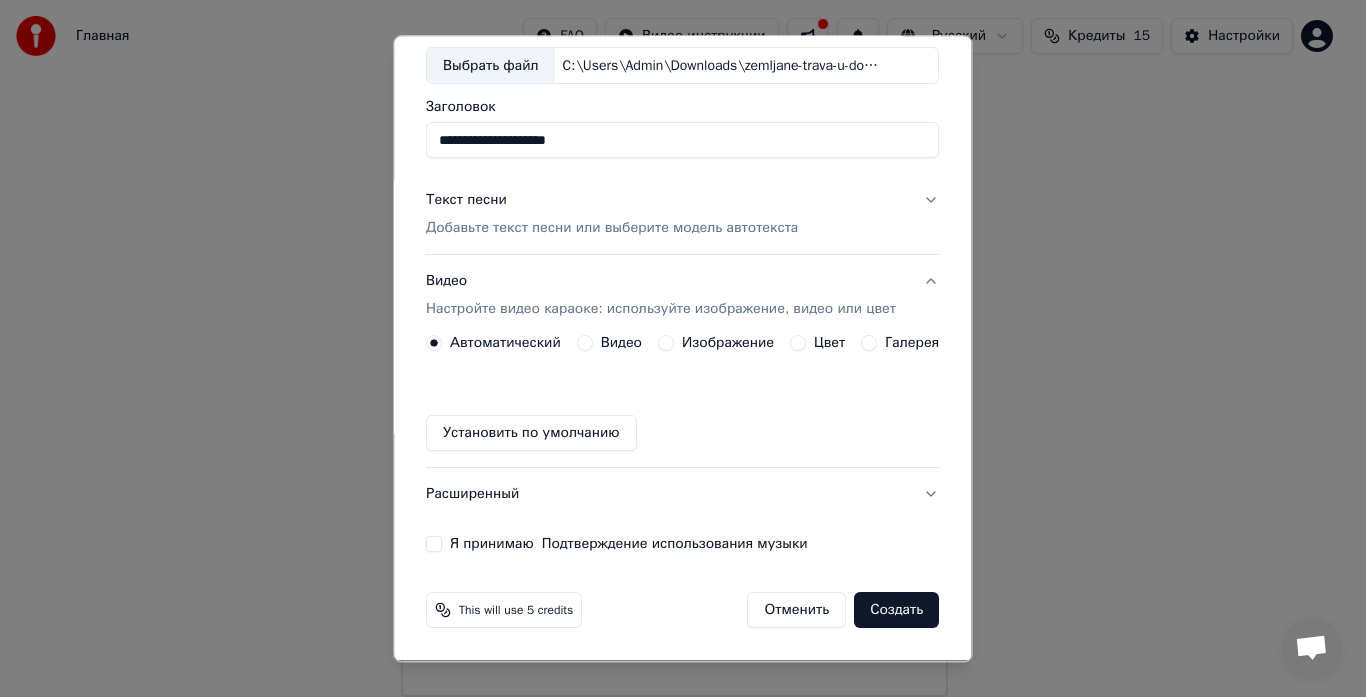 click on "Изображение" at bounding box center (728, 344) 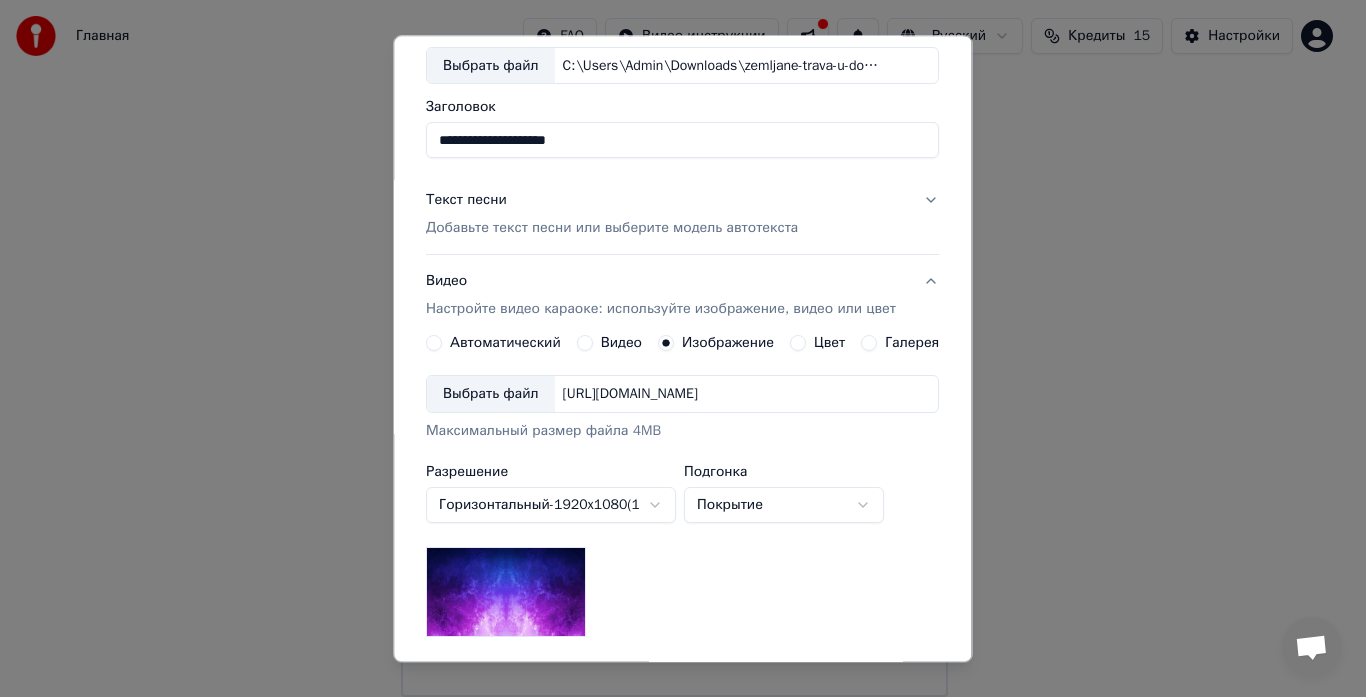 scroll, scrollTop: 372, scrollLeft: 0, axis: vertical 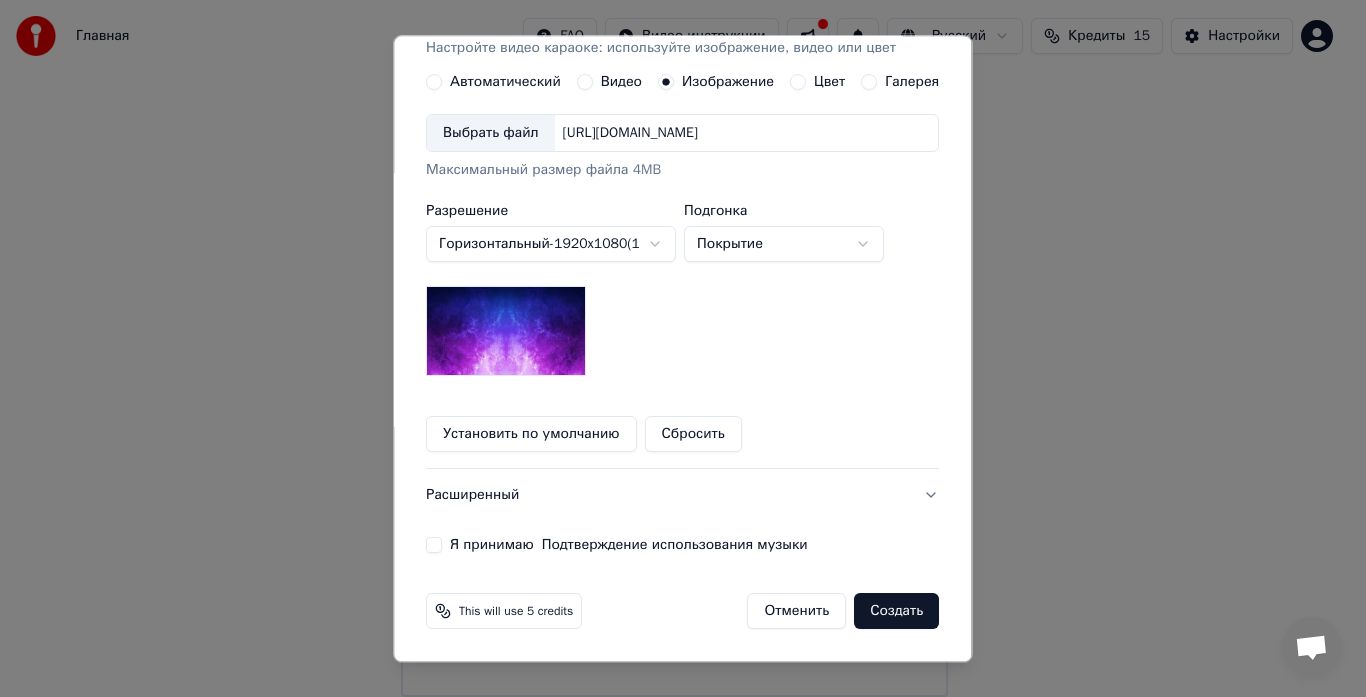 click on "Цвет" at bounding box center [799, 83] 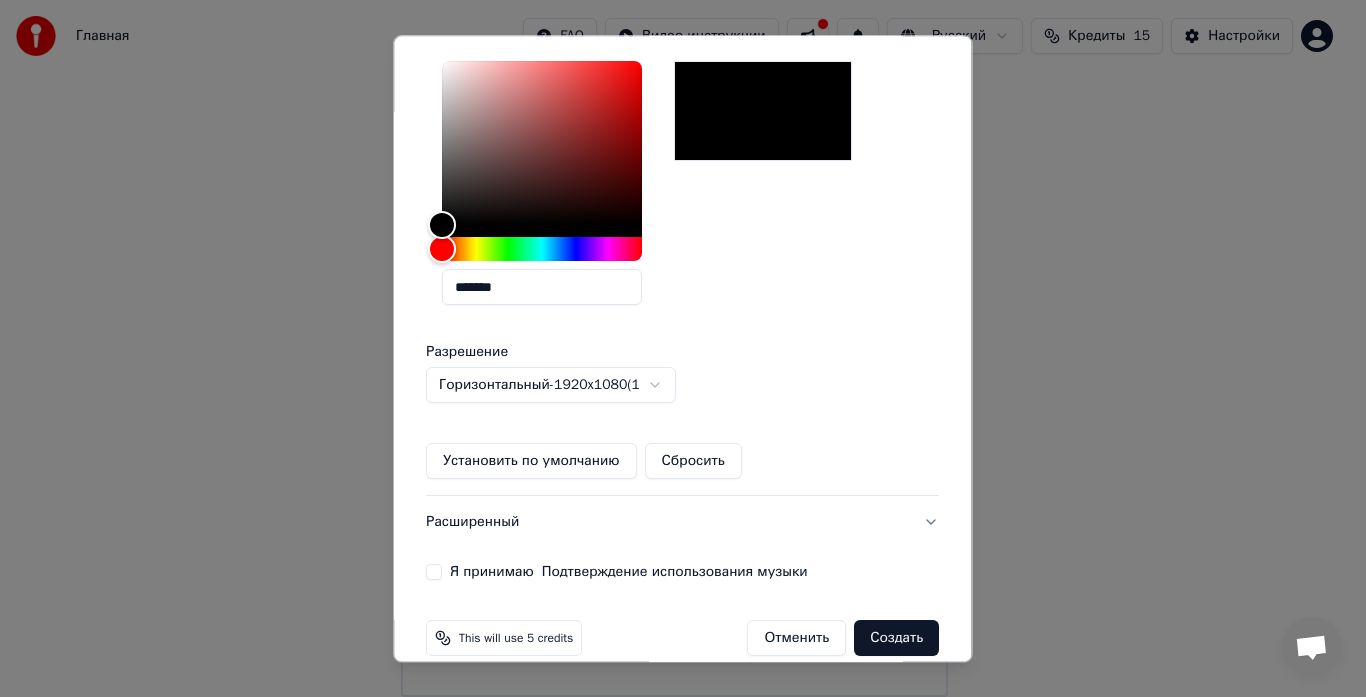 scroll, scrollTop: 460, scrollLeft: 0, axis: vertical 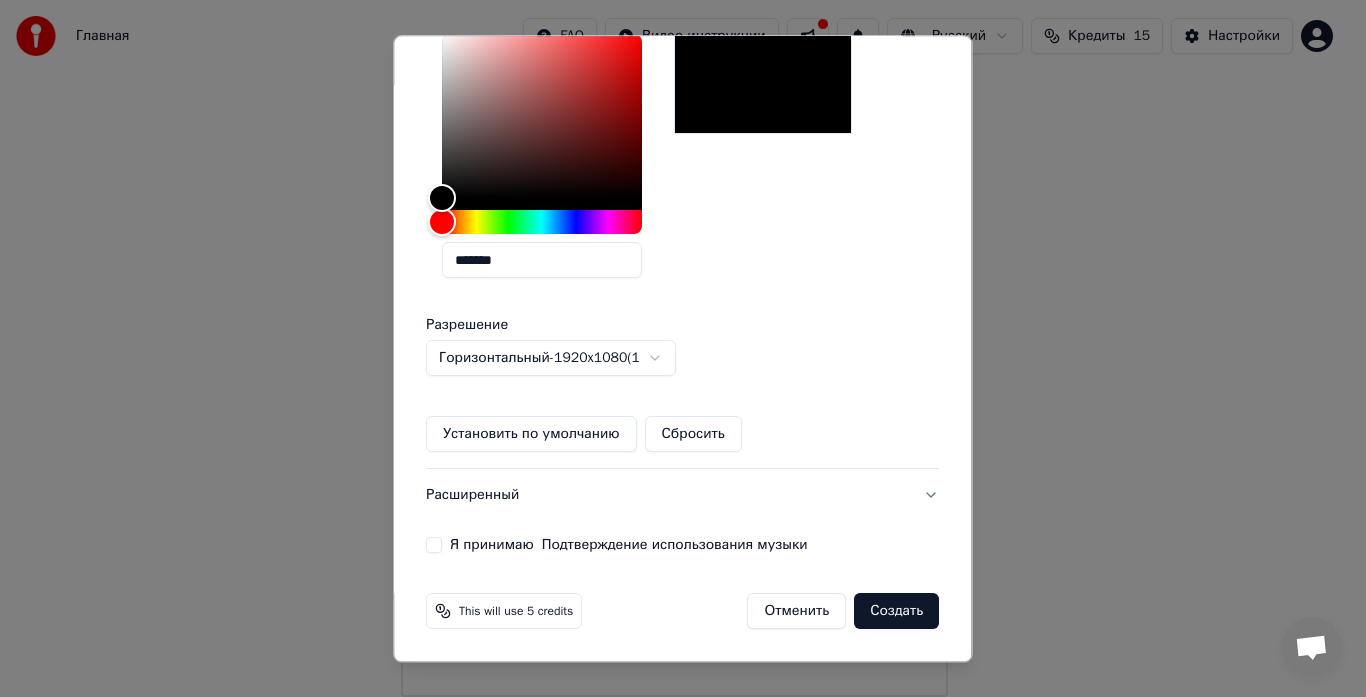 click on "Я принимаю   Подтверждение использования музыки" at bounding box center [434, 546] 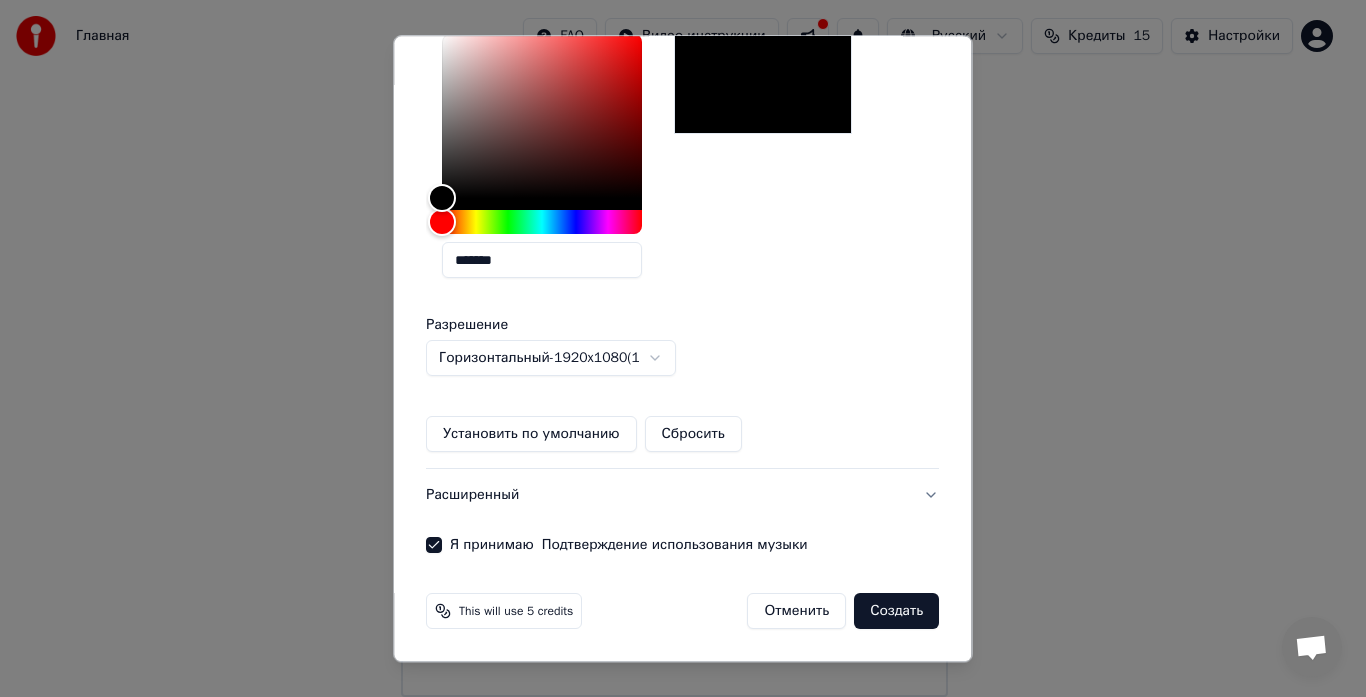 click on "Создать" at bounding box center (897, 612) 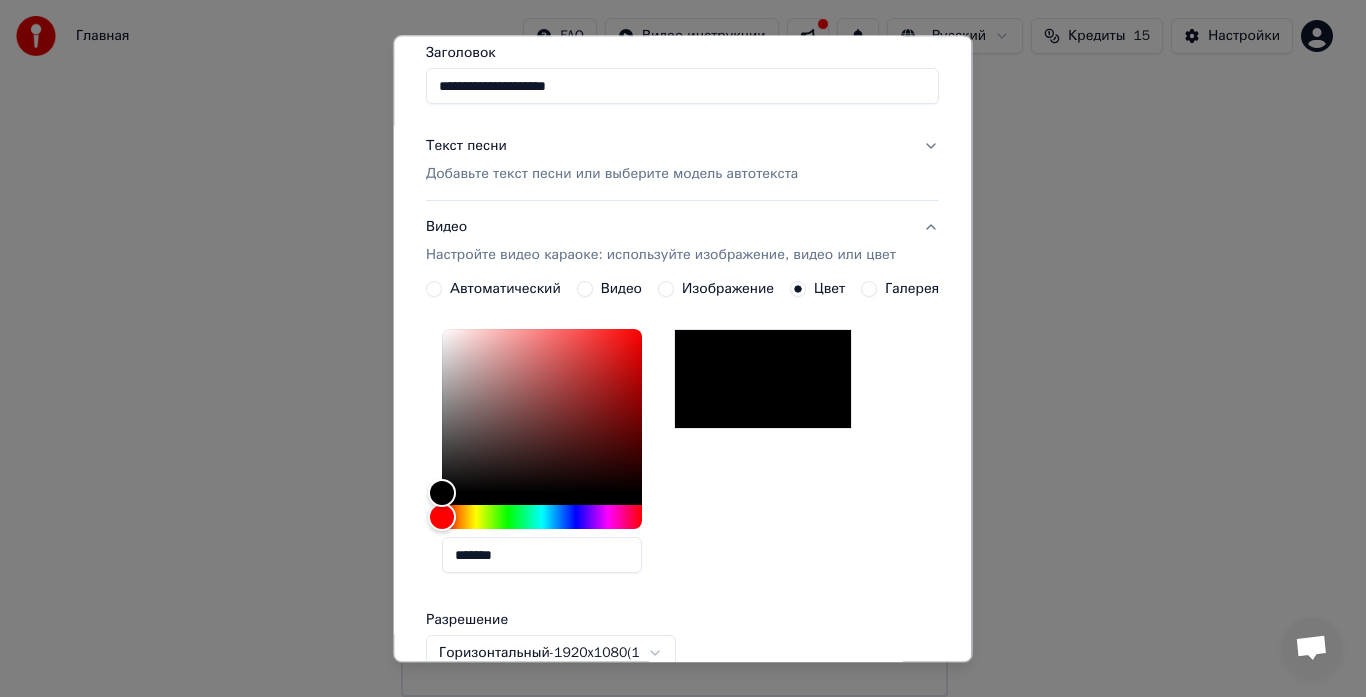 scroll, scrollTop: 0, scrollLeft: 0, axis: both 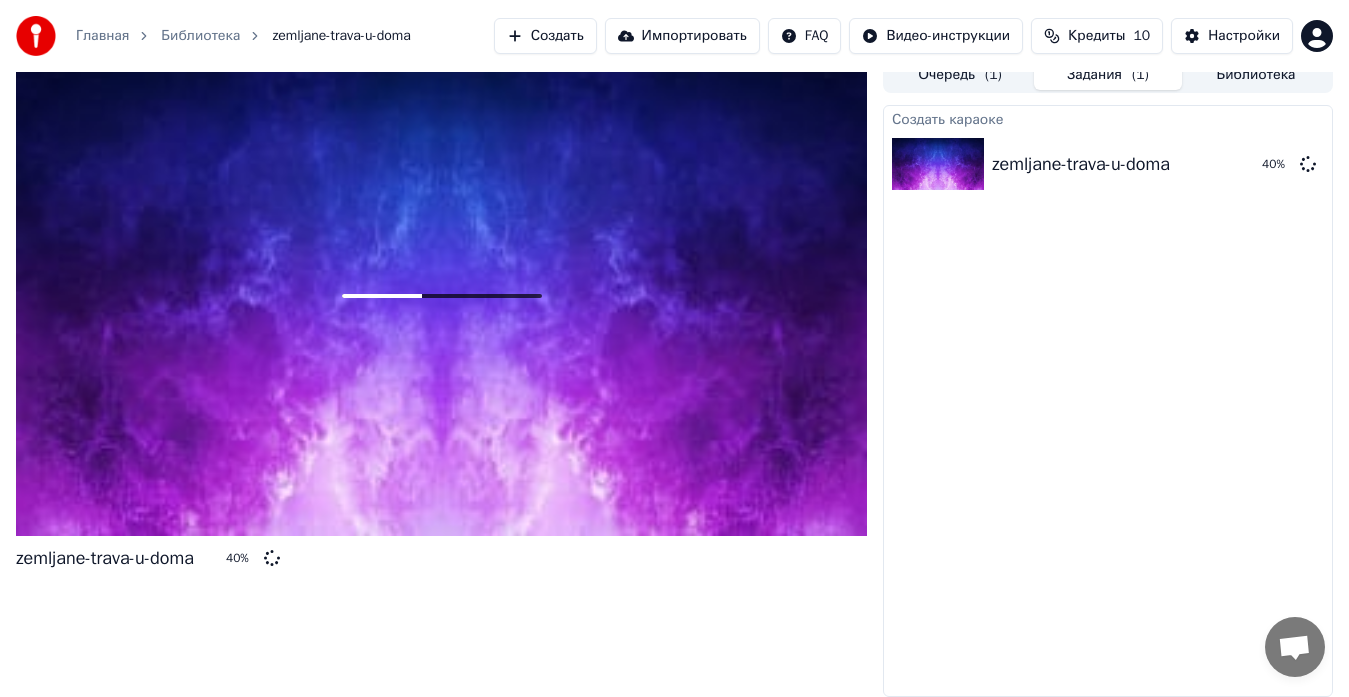click on "Создать караоке zemljane-trava-u-doma 40 %" at bounding box center [1108, 401] 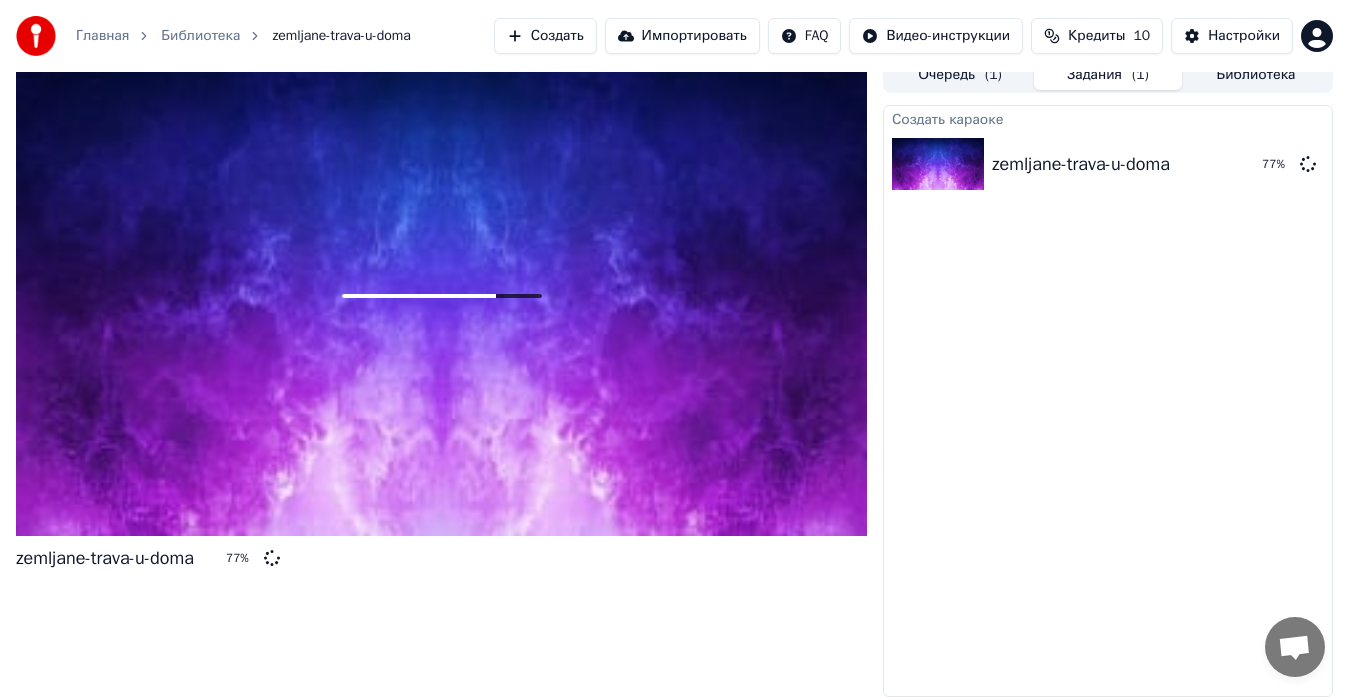 click on "Создать караоке zemljane-trava-u-doma 77 %" at bounding box center [1108, 401] 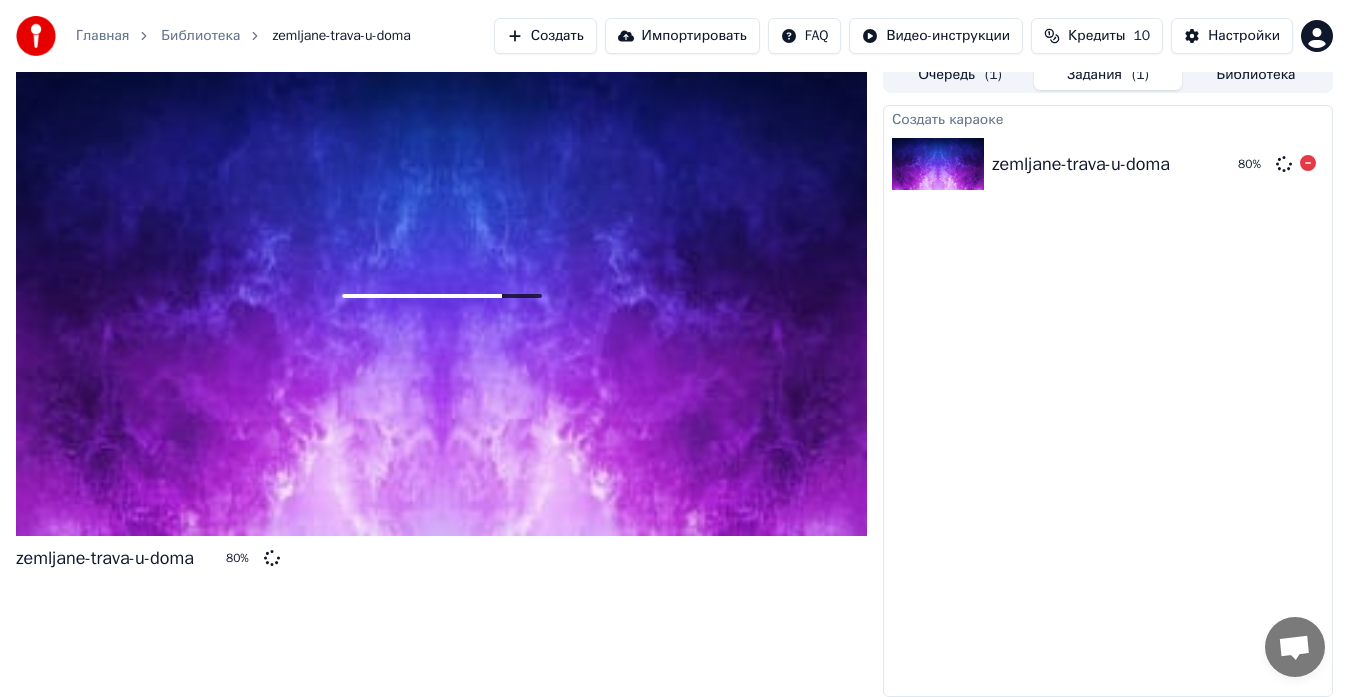 scroll, scrollTop: 0, scrollLeft: 0, axis: both 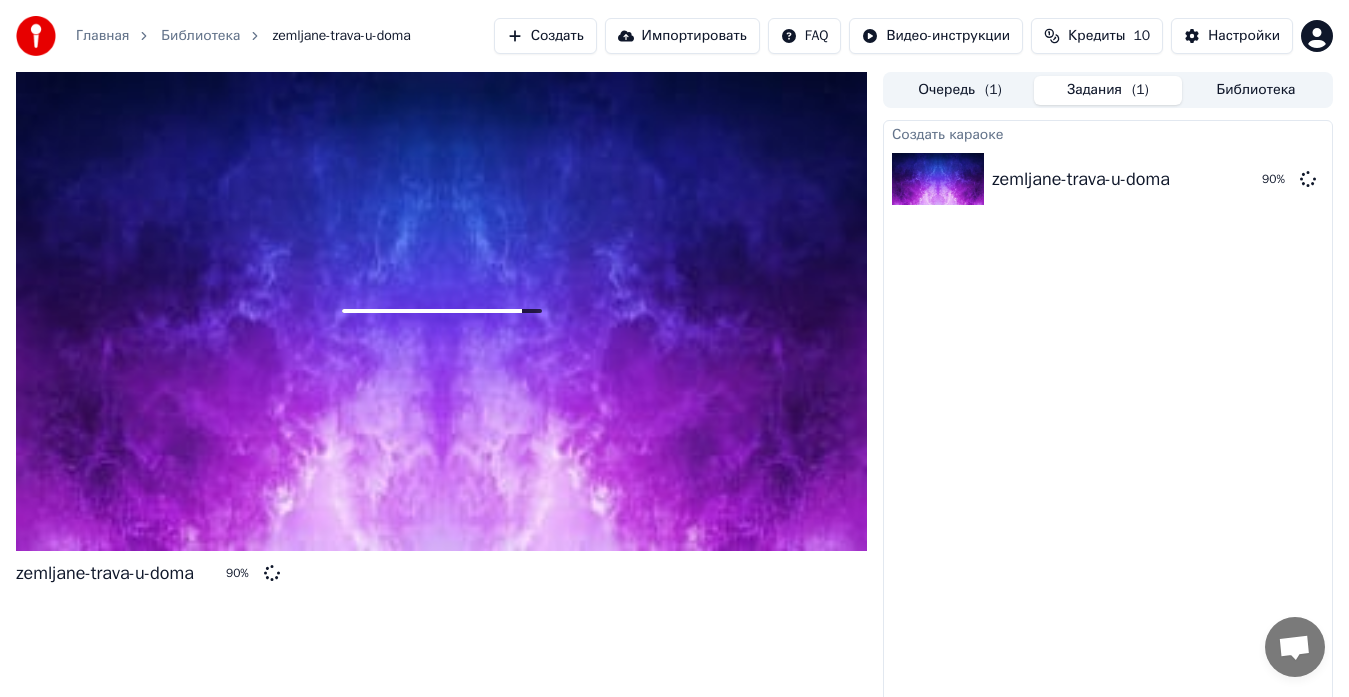 click on "Создать караоке zemljane-trava-u-doma 90 %" at bounding box center [1108, 416] 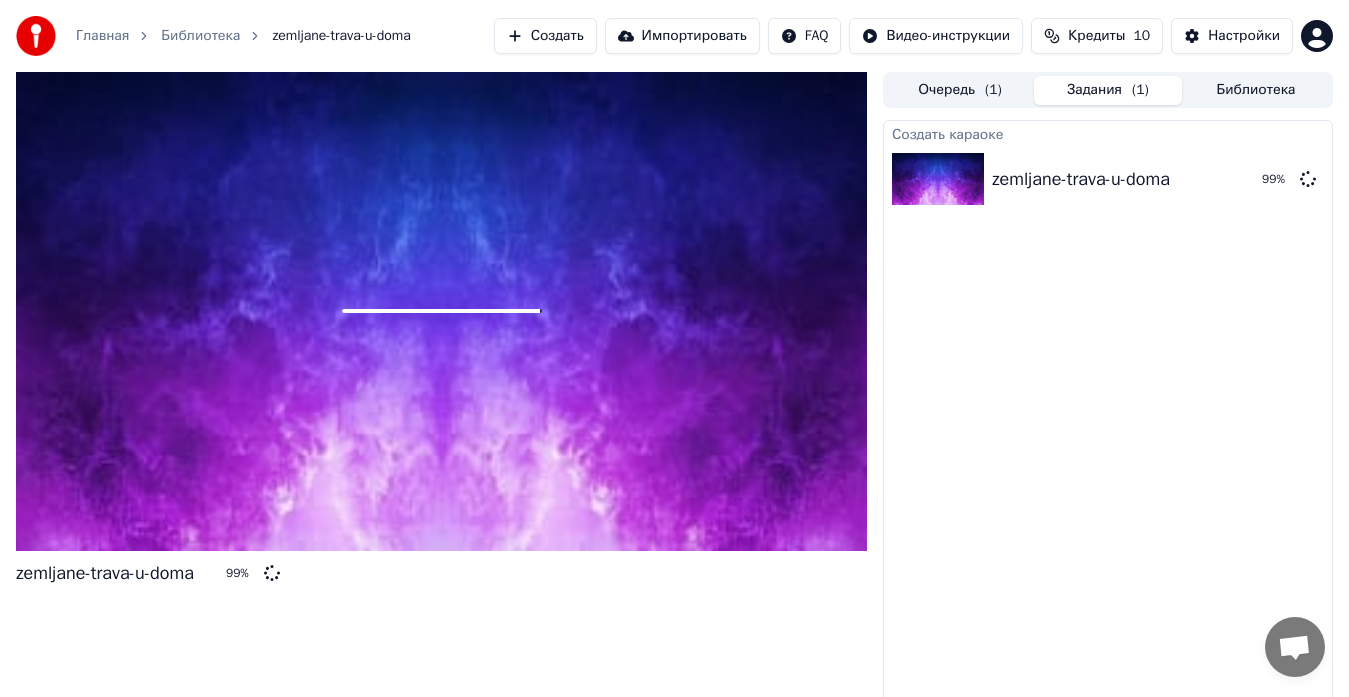 click on "zemljane-trava-u-doma 99 %" at bounding box center [1108, 179] 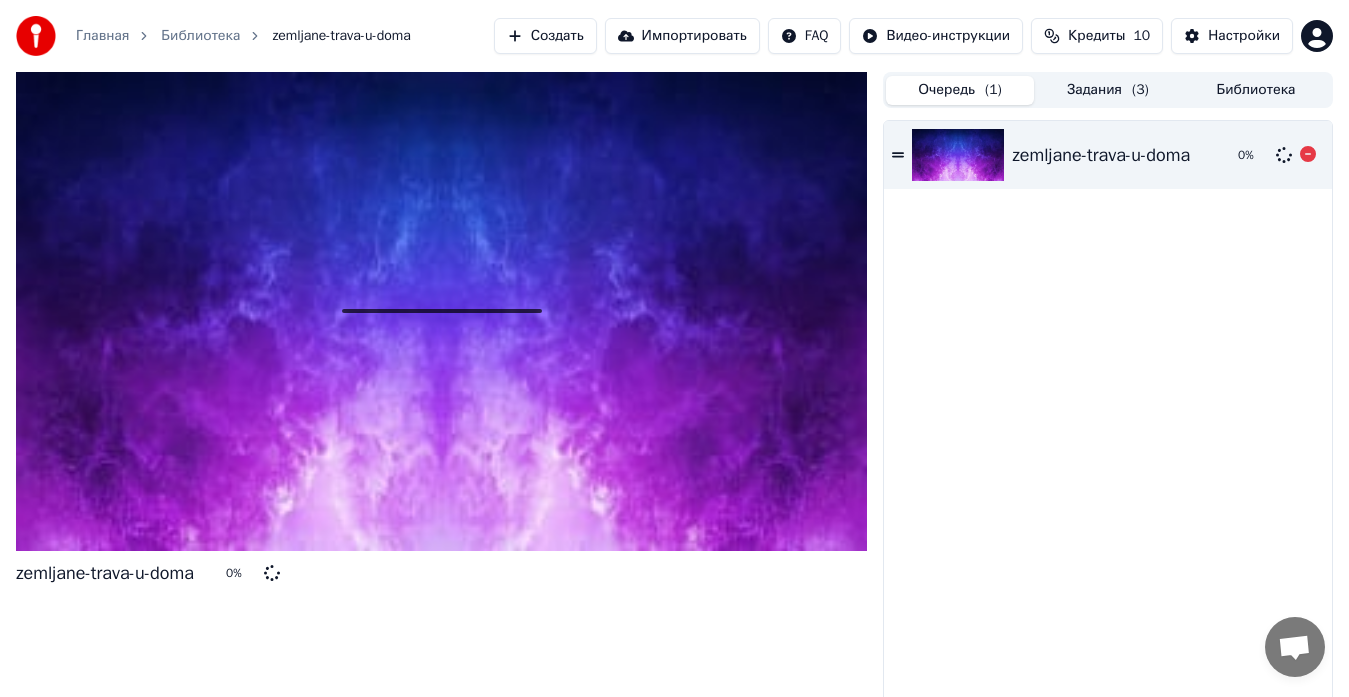 click on "zemljane-trava-u-doma 0 %" at bounding box center [1108, 155] 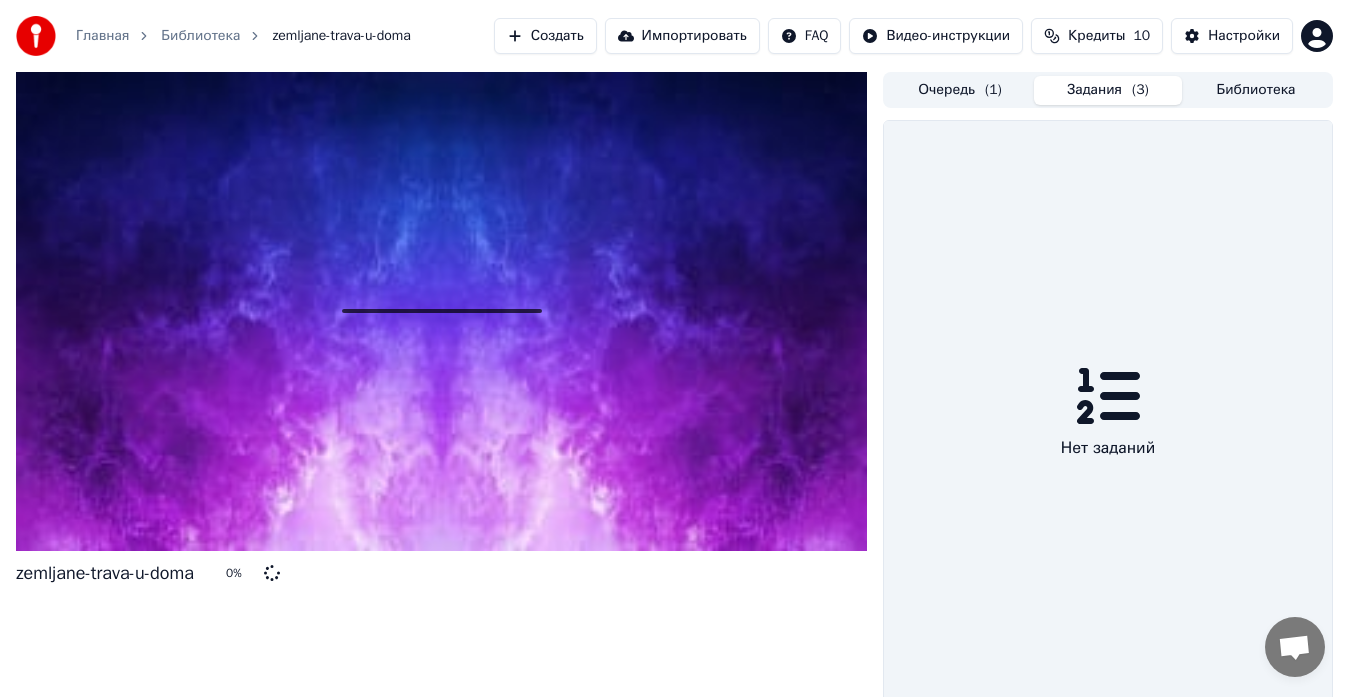 click on "Задания ( 3 )" at bounding box center [1108, 90] 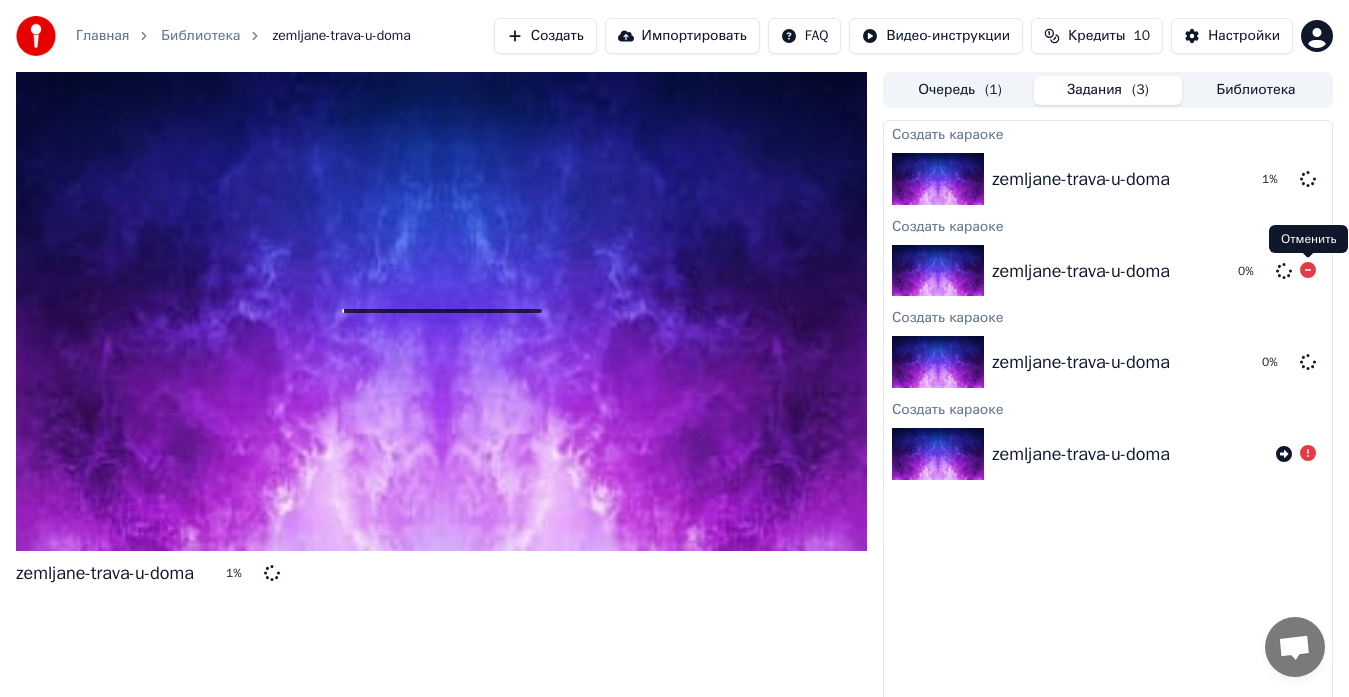 click 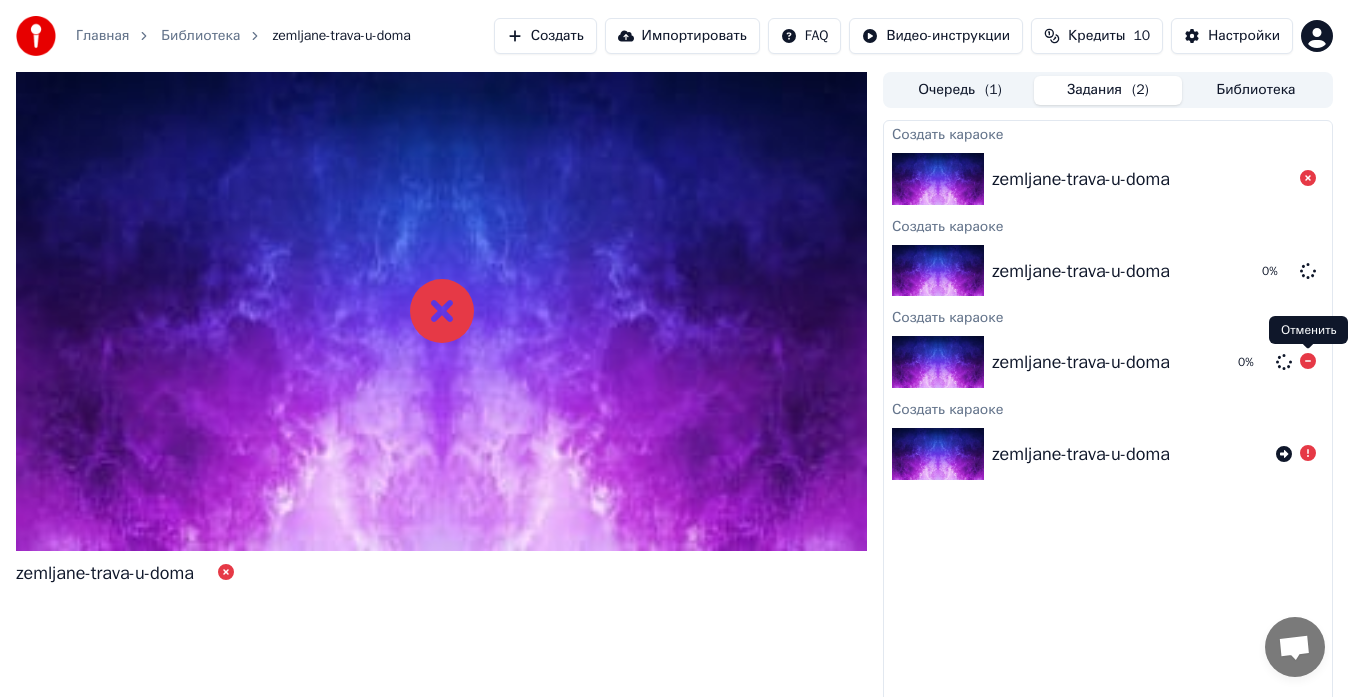 click 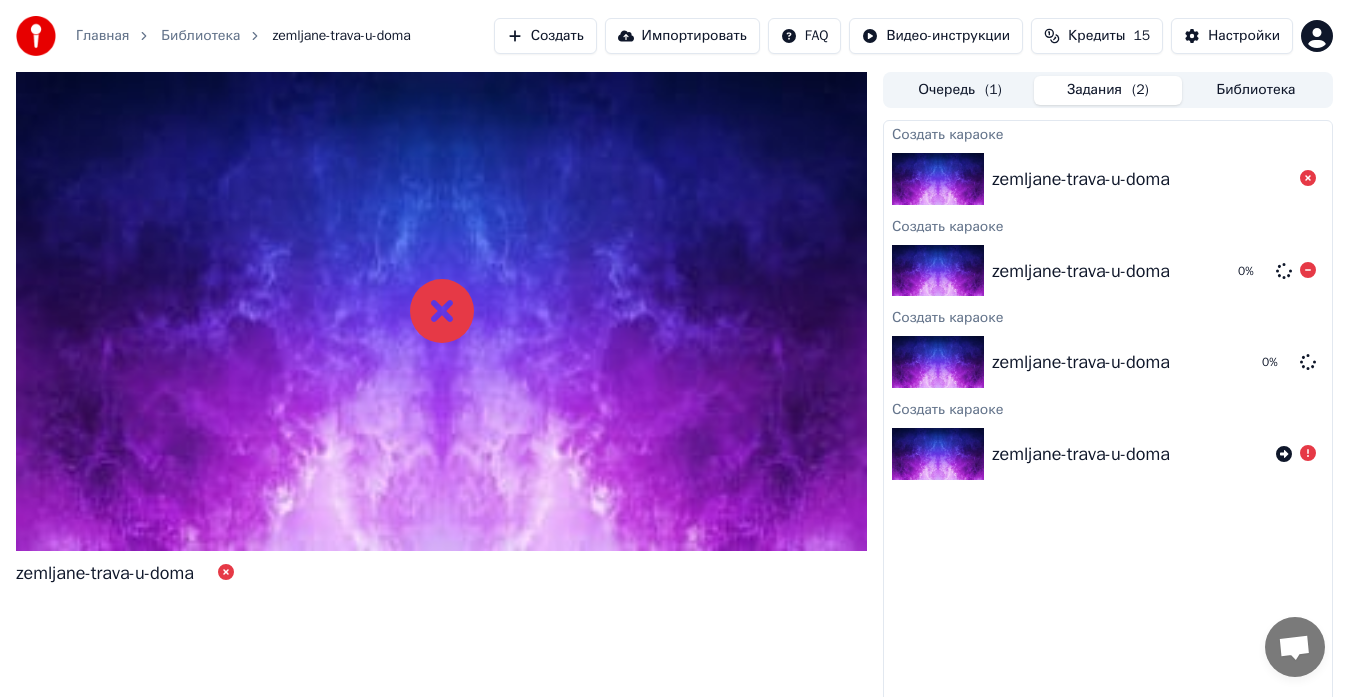 click 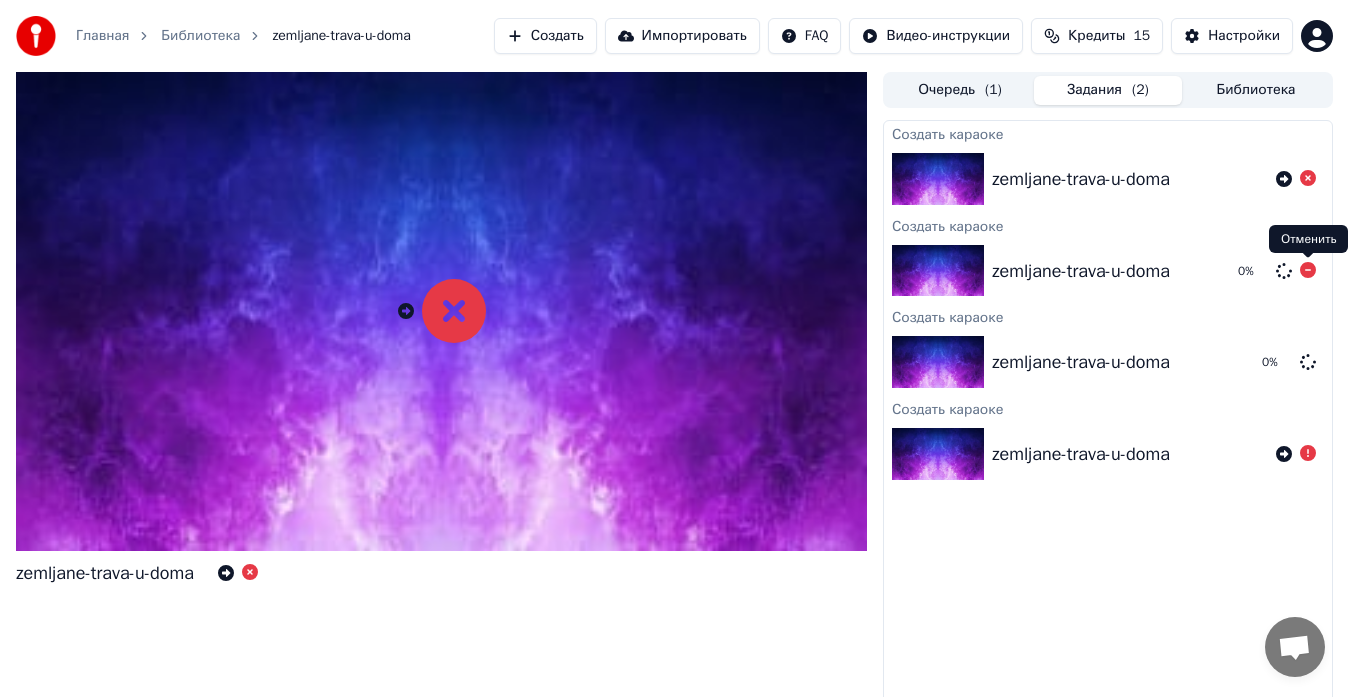 click 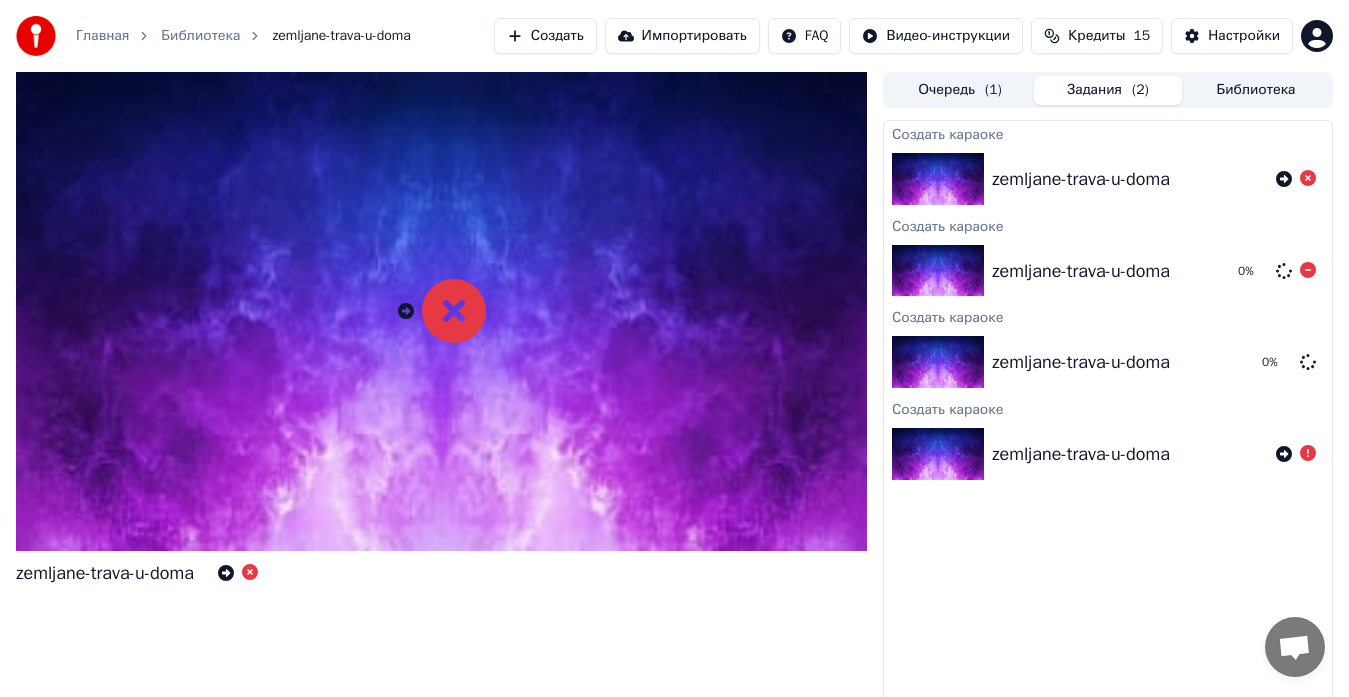 click on "0 %" at bounding box center (1273, 271) 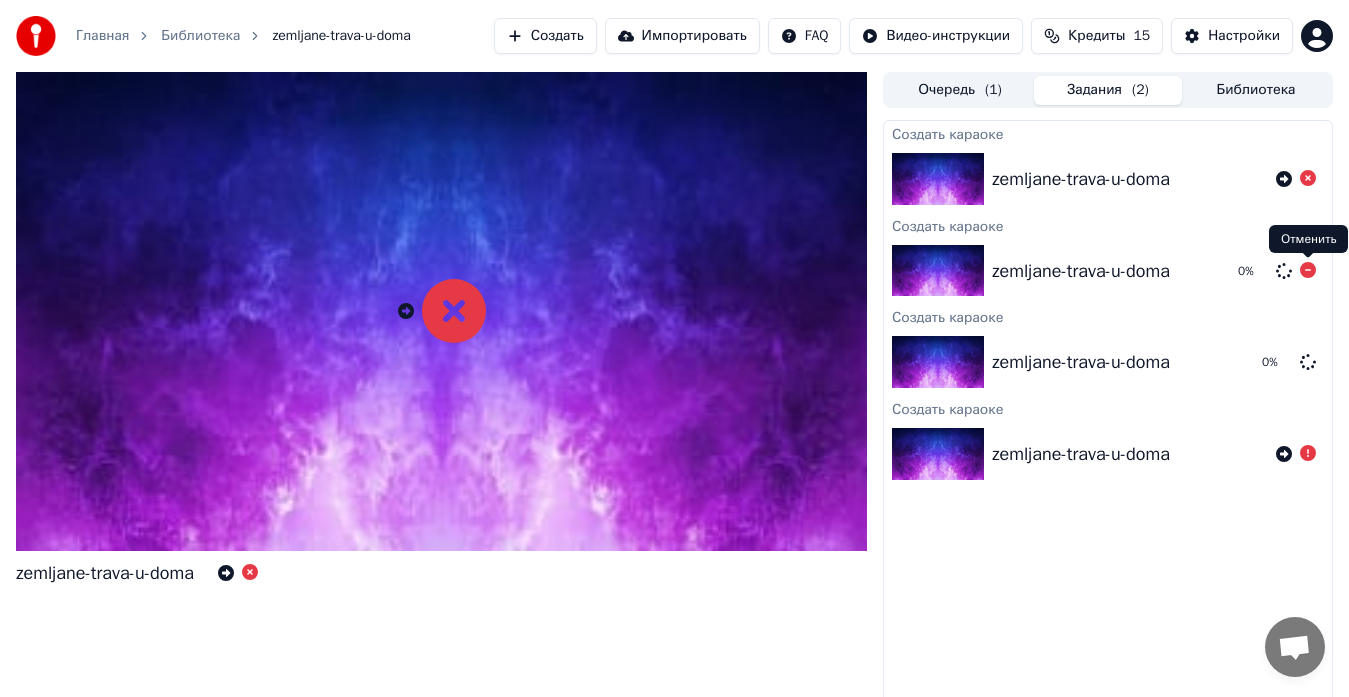 click 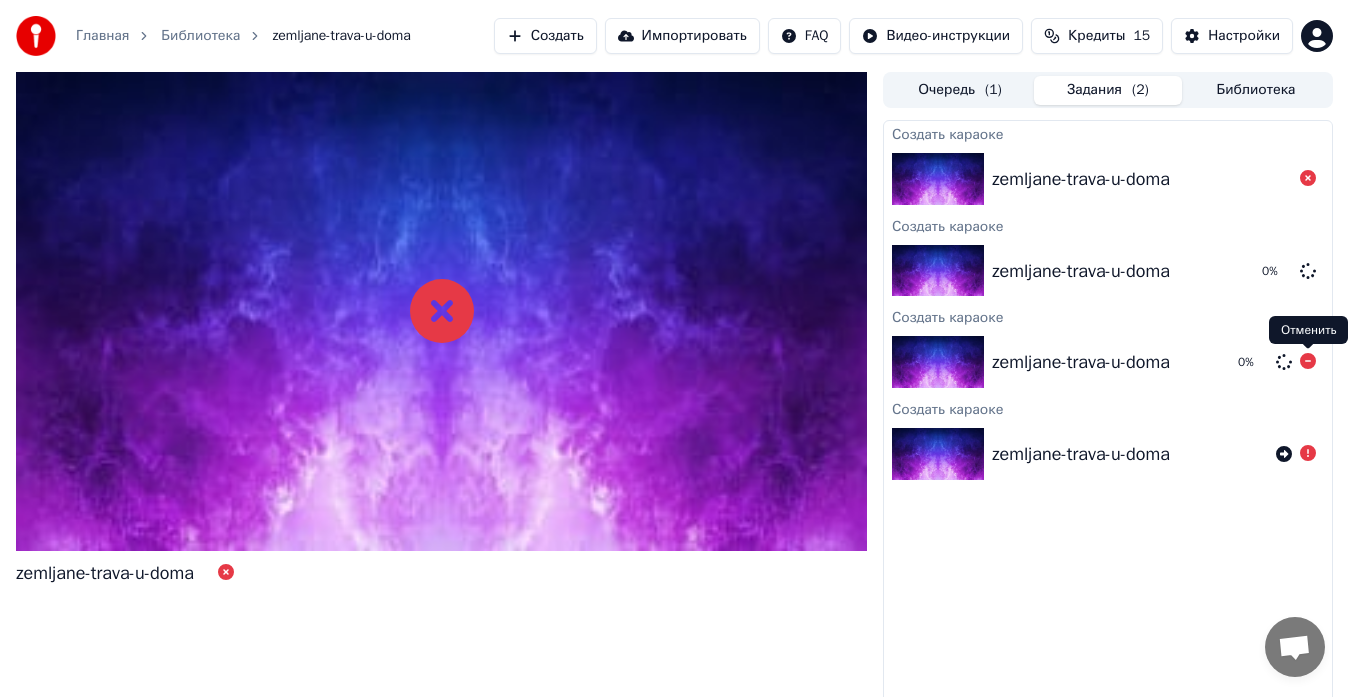 click 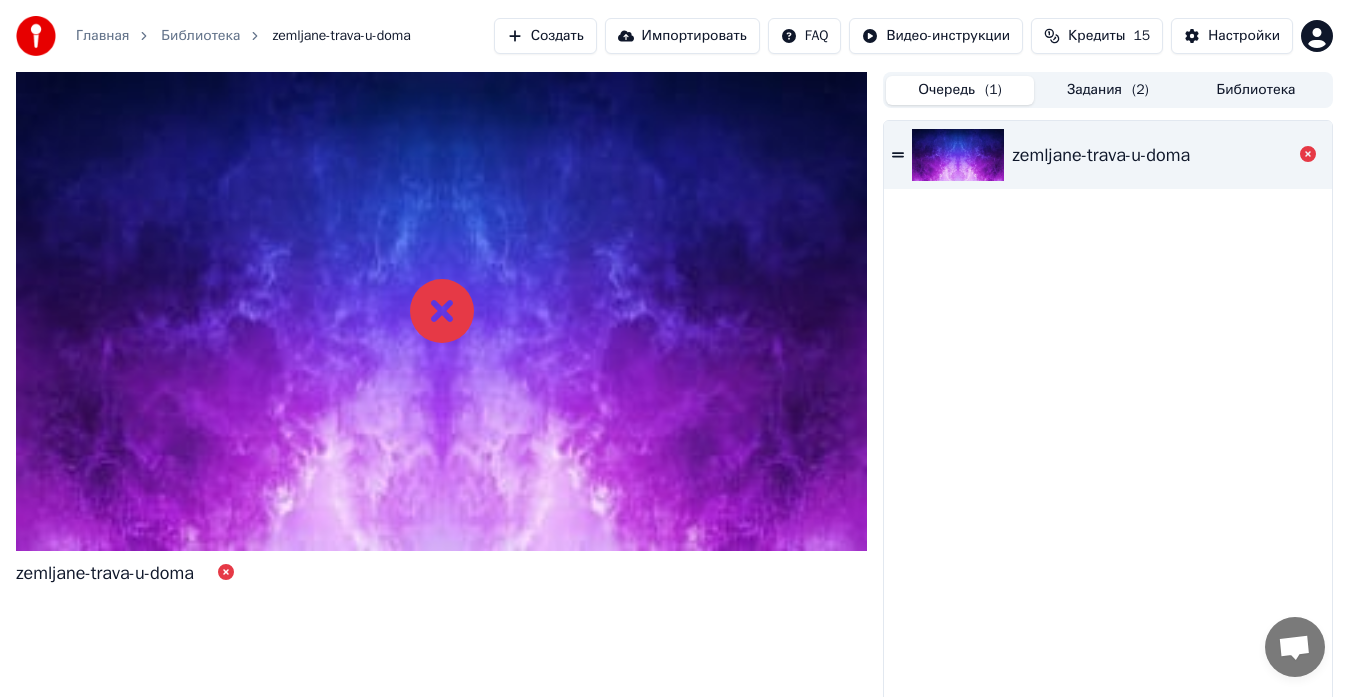 click on "Очередь ( 1 )" at bounding box center (960, 90) 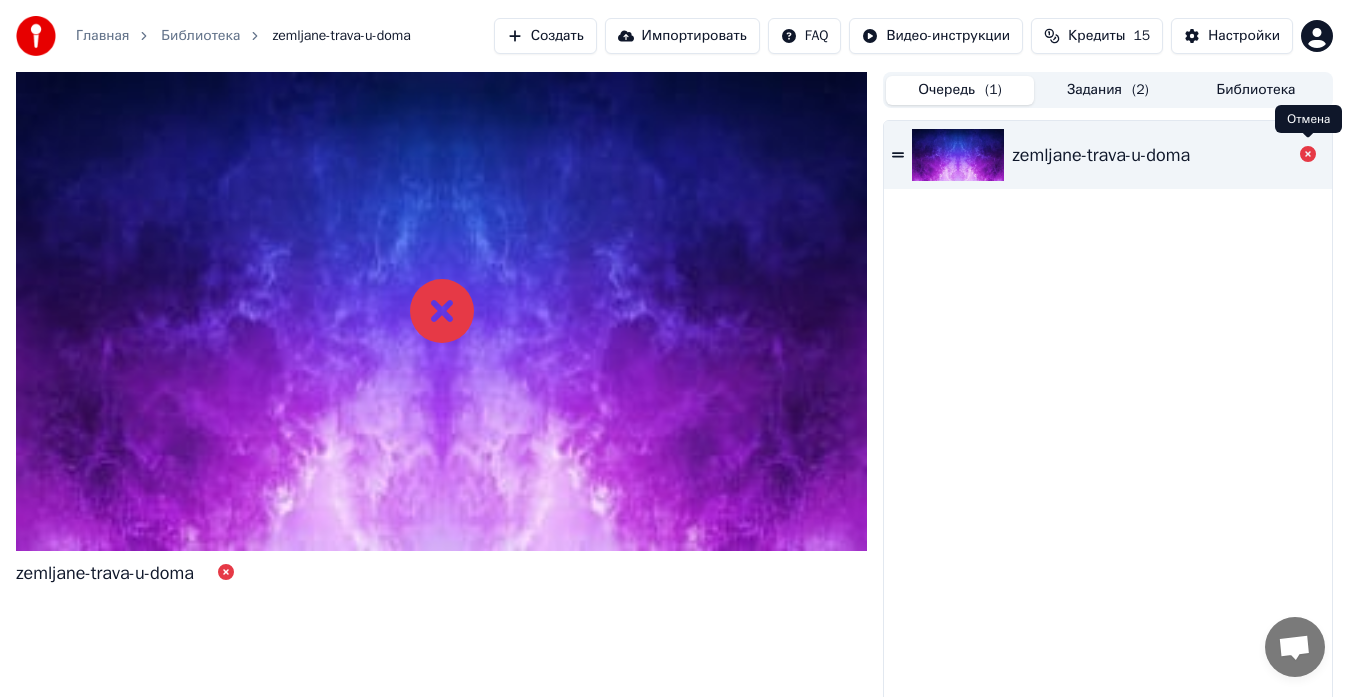 click 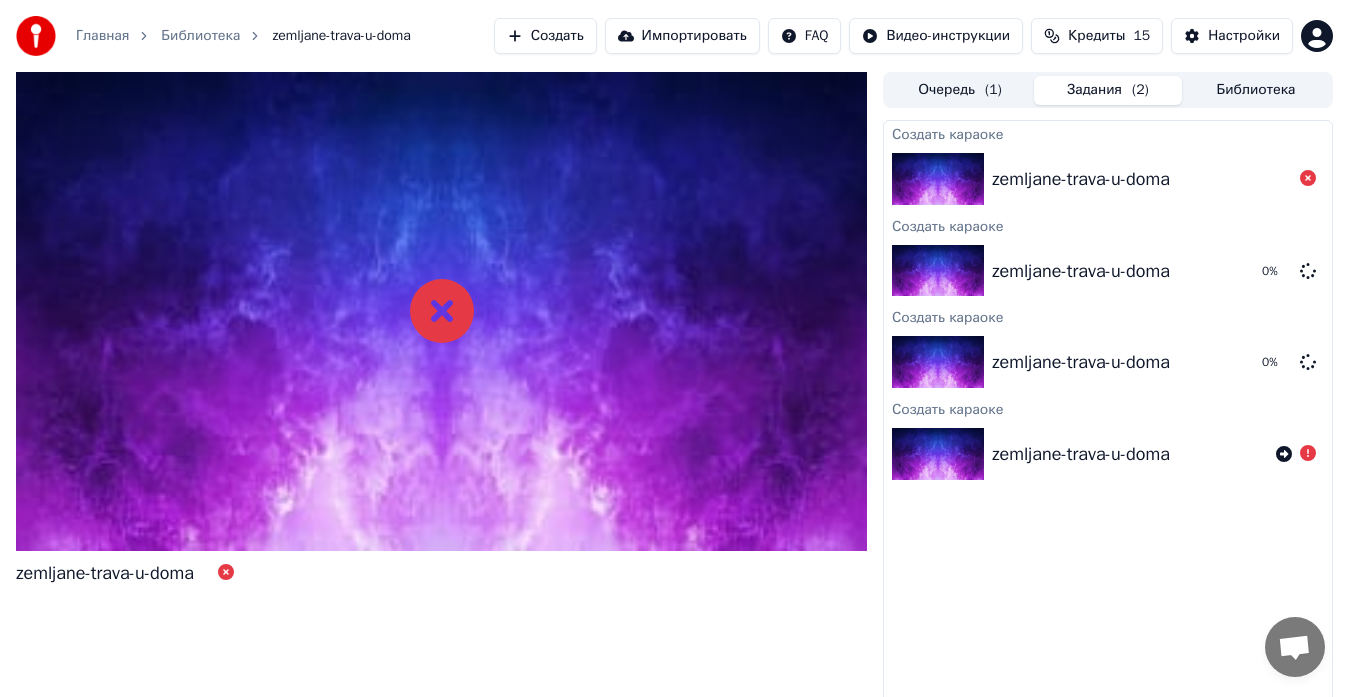 click on "Задания ( 2 )" at bounding box center (1108, 90) 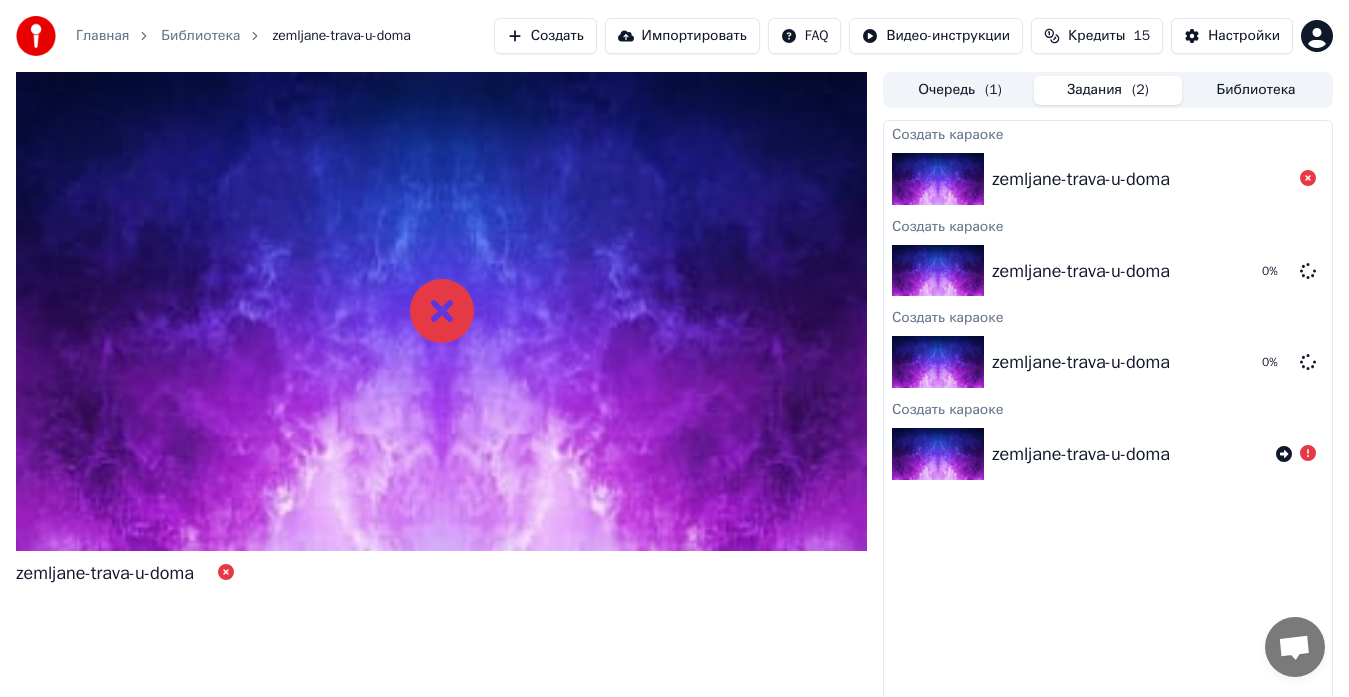 click on "Библиотека" at bounding box center (1256, 90) 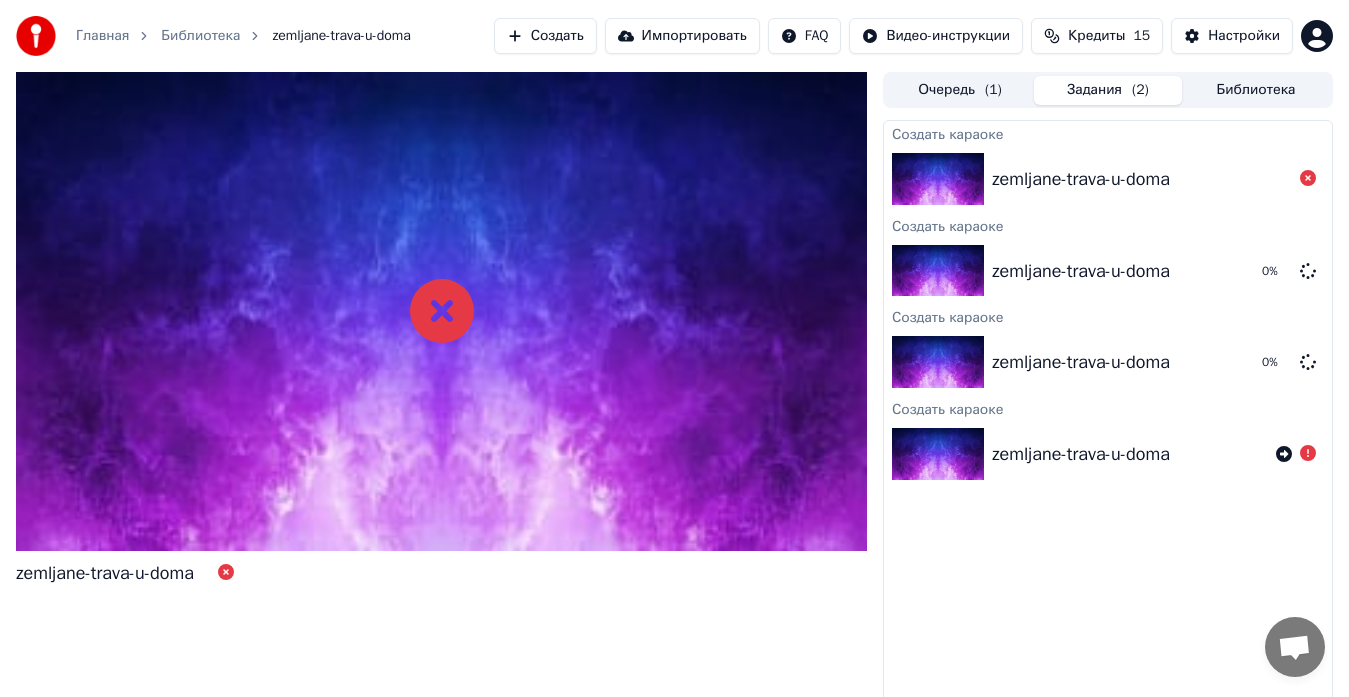 click on "Задания ( 2 )" at bounding box center [1108, 90] 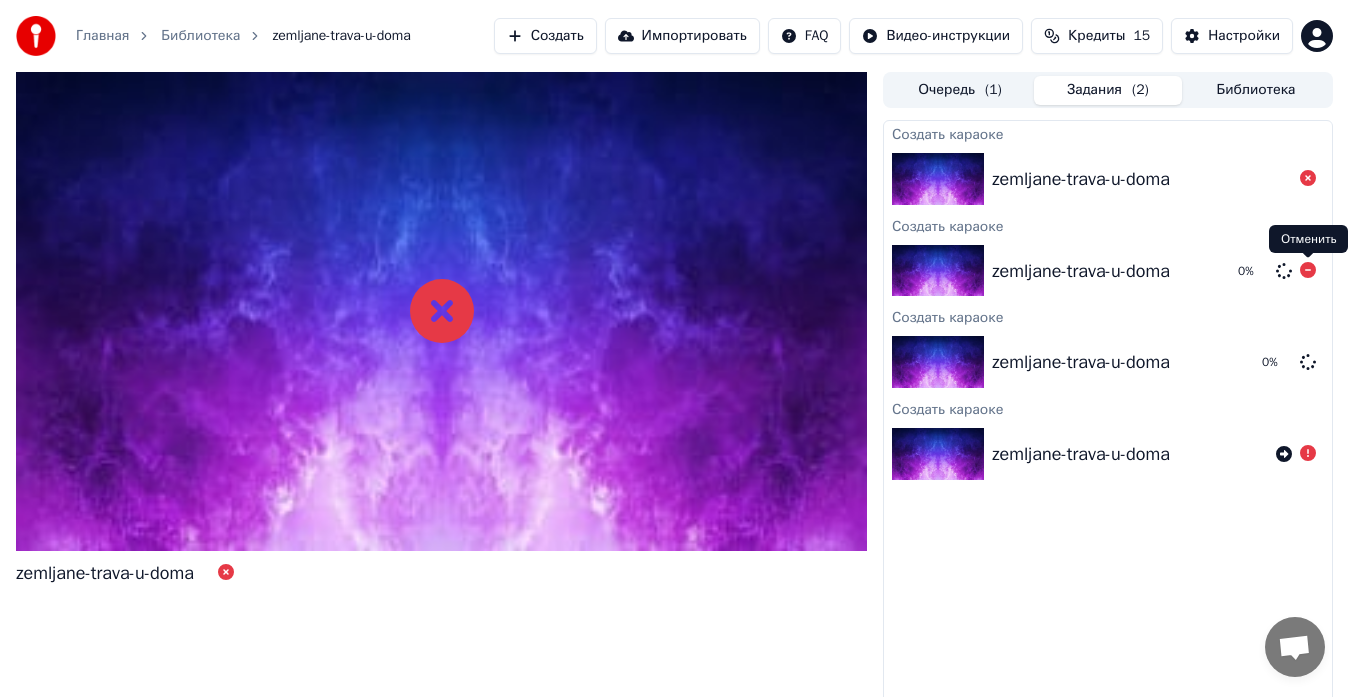 click 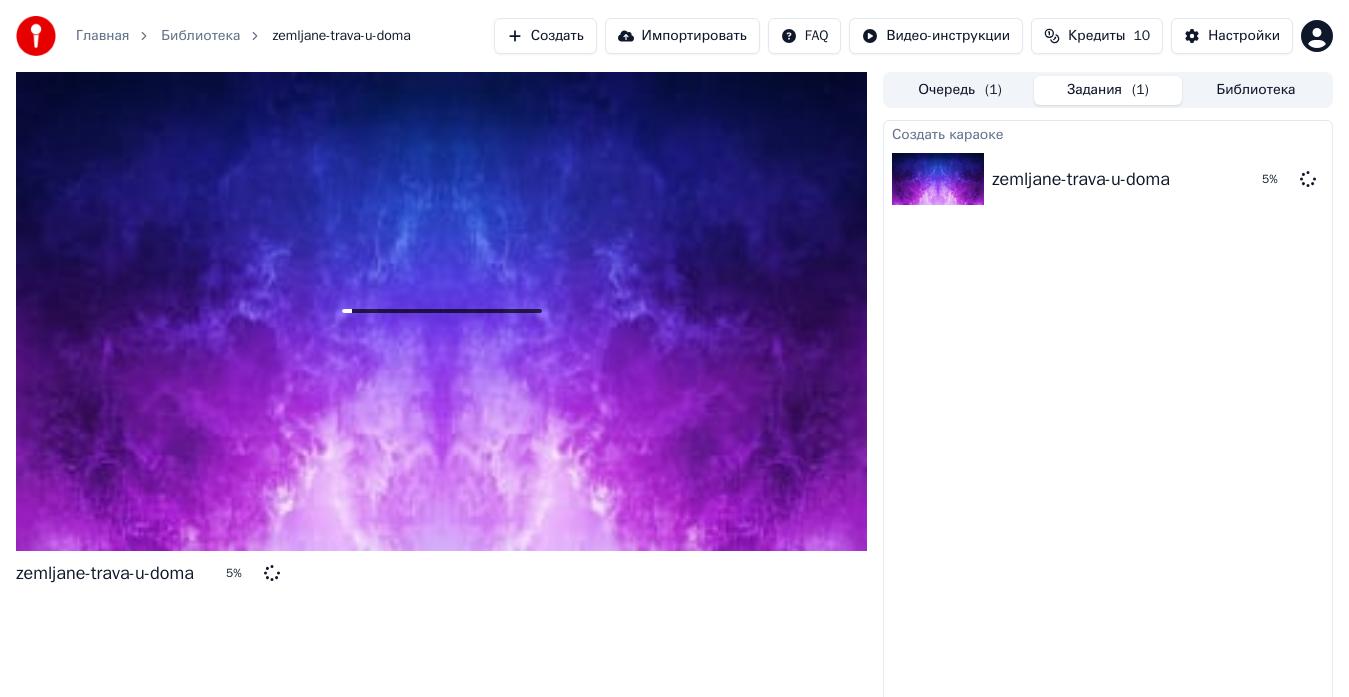 scroll, scrollTop: 0, scrollLeft: 0, axis: both 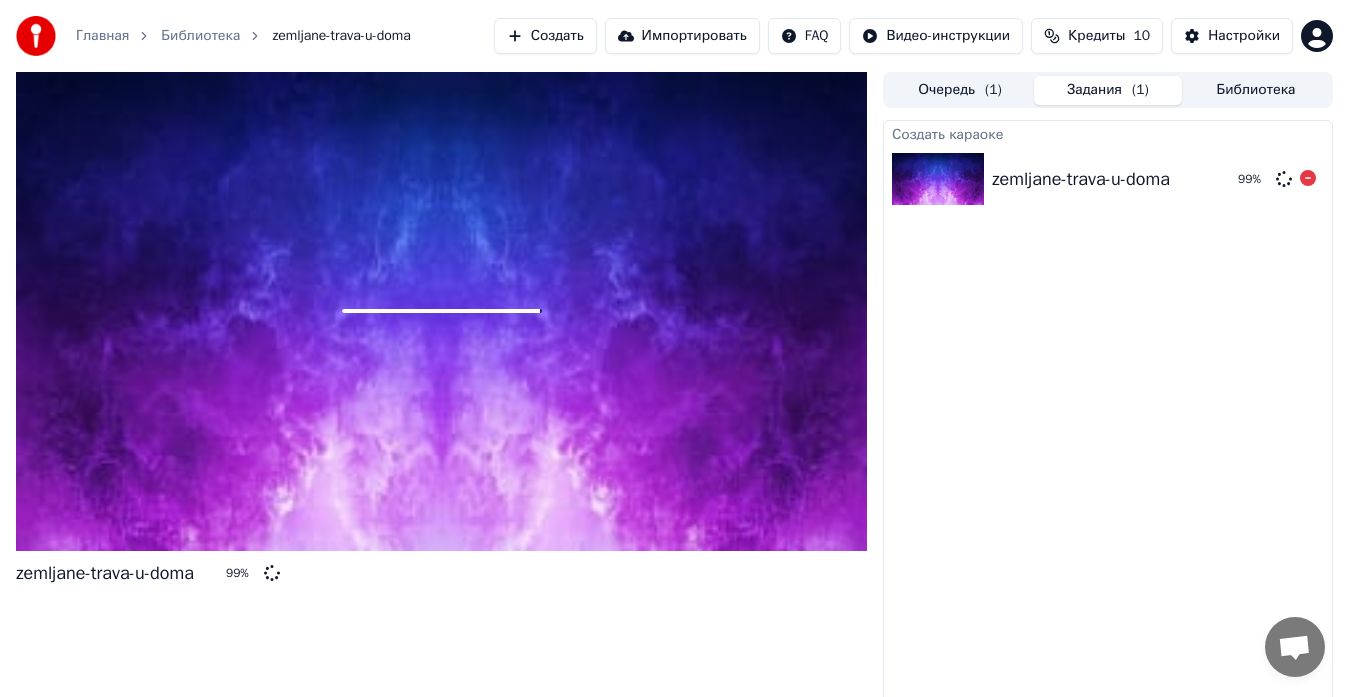 click on "zemljane-trava-u-doma 99 %" at bounding box center [1108, 179] 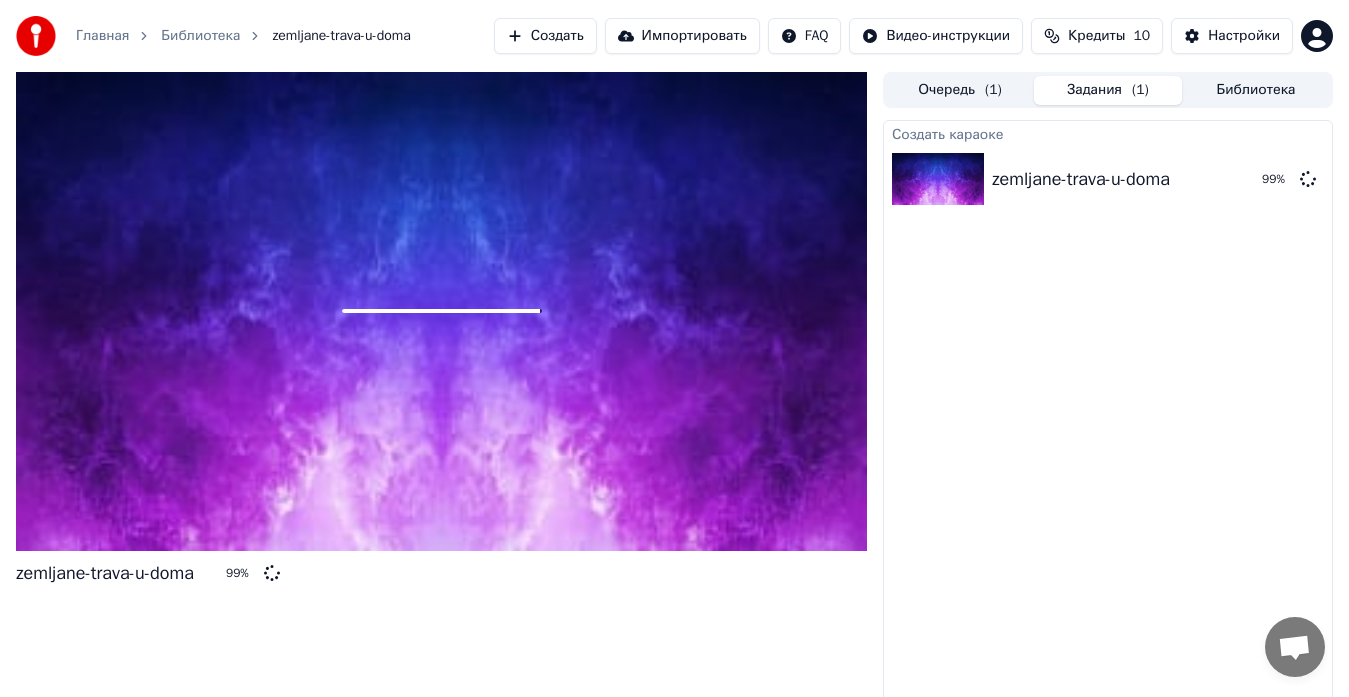 click on "Библиотека" at bounding box center (1256, 90) 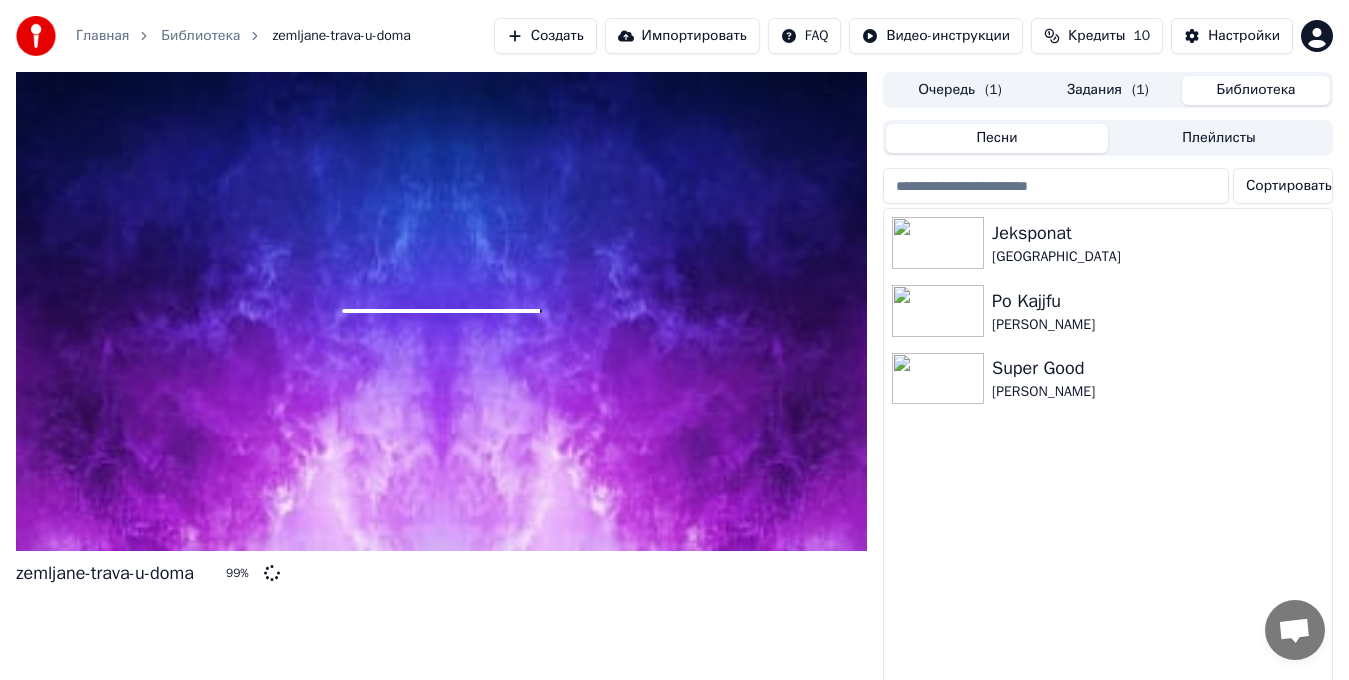 click on "Задания ( 1 )" at bounding box center [1108, 90] 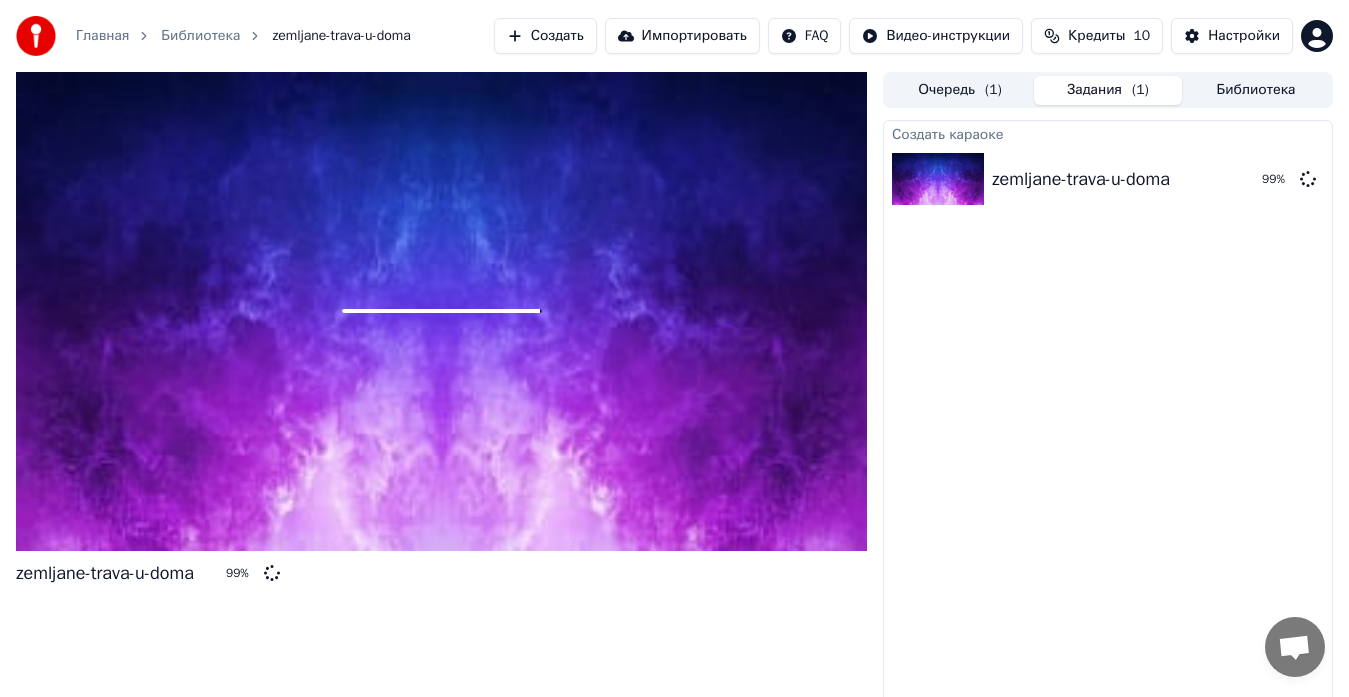 click on "( 1 )" at bounding box center (993, 90) 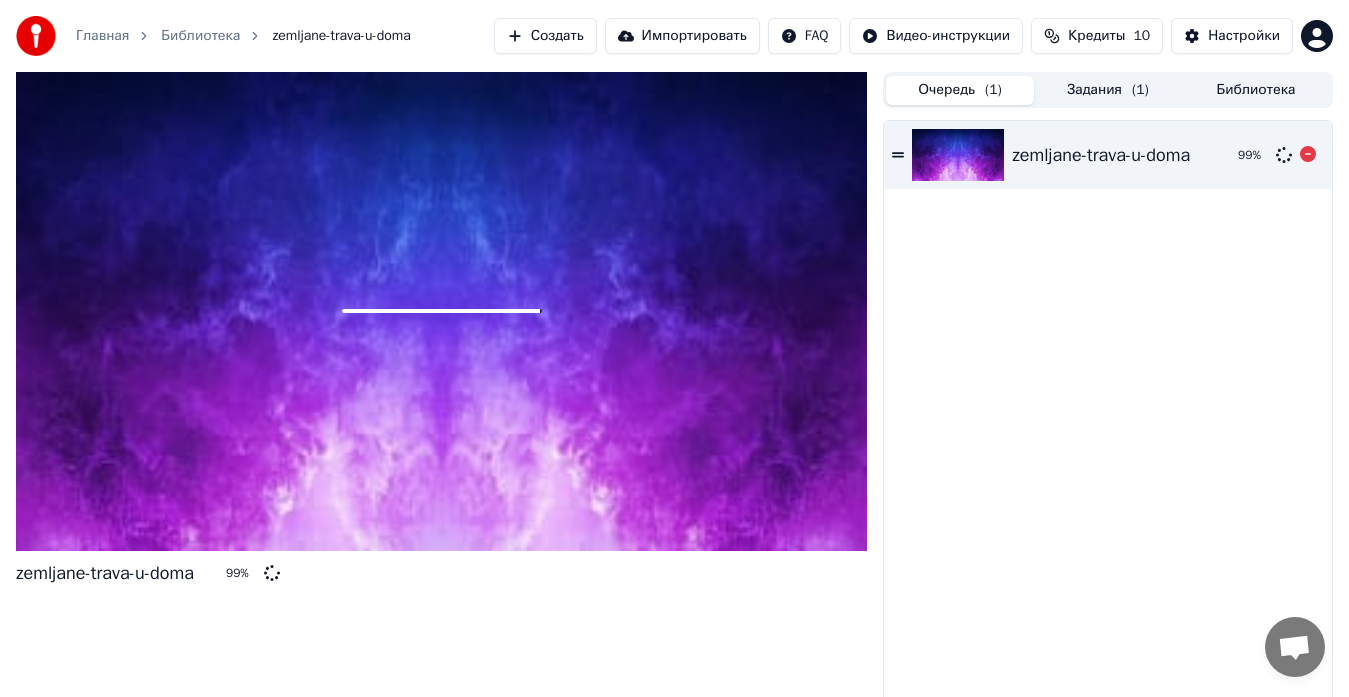 click on "zemljane-trava-u-doma" at bounding box center (1117, 155) 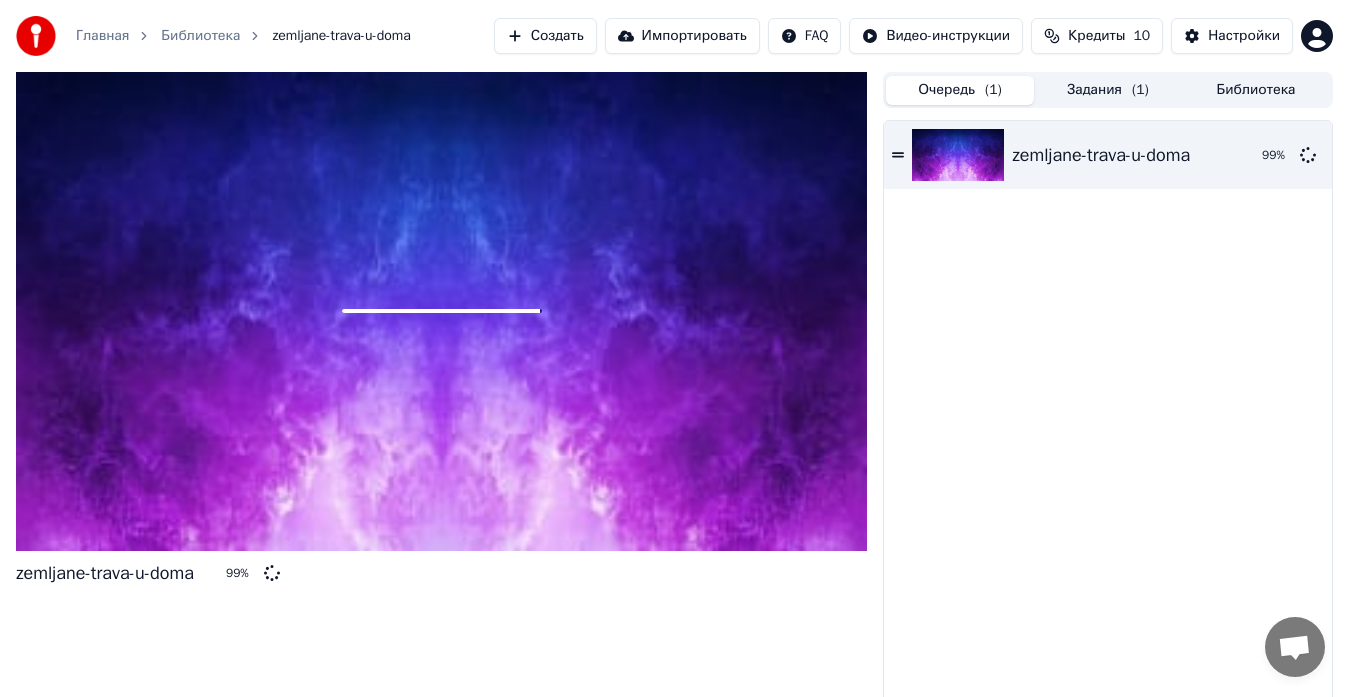 click at bounding box center (441, 311) 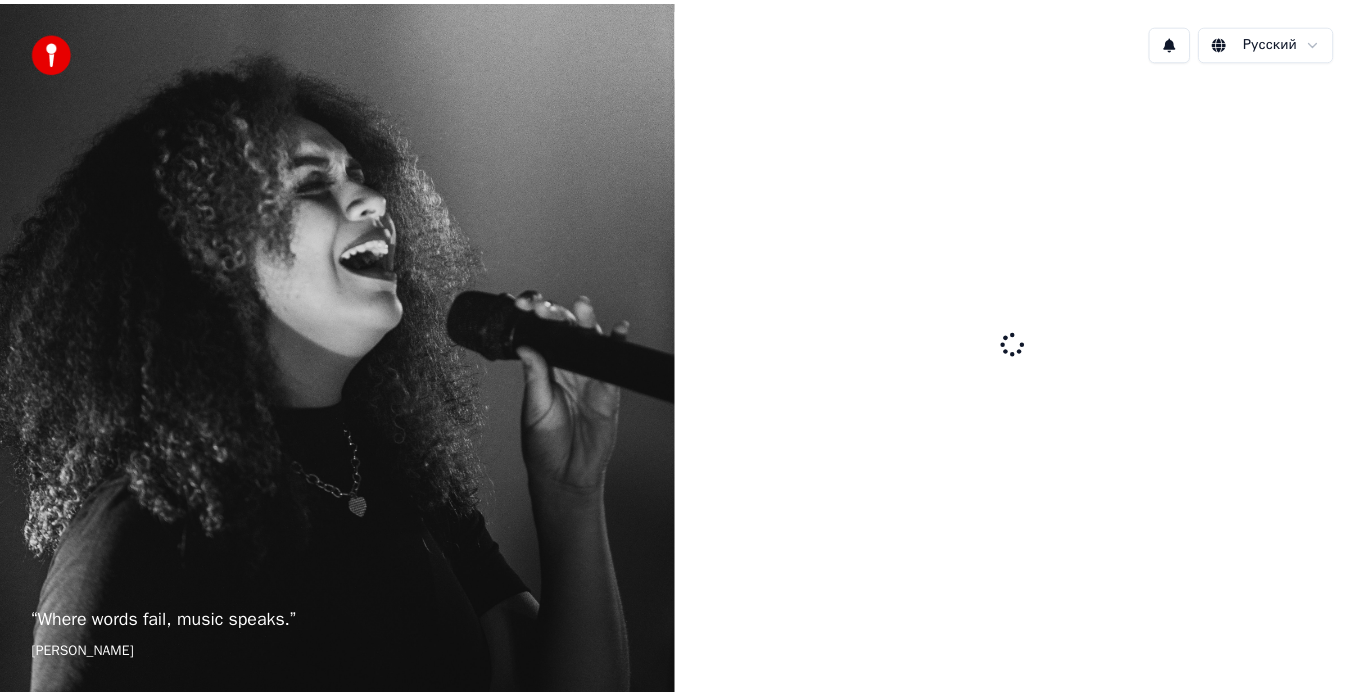 scroll, scrollTop: 0, scrollLeft: 0, axis: both 